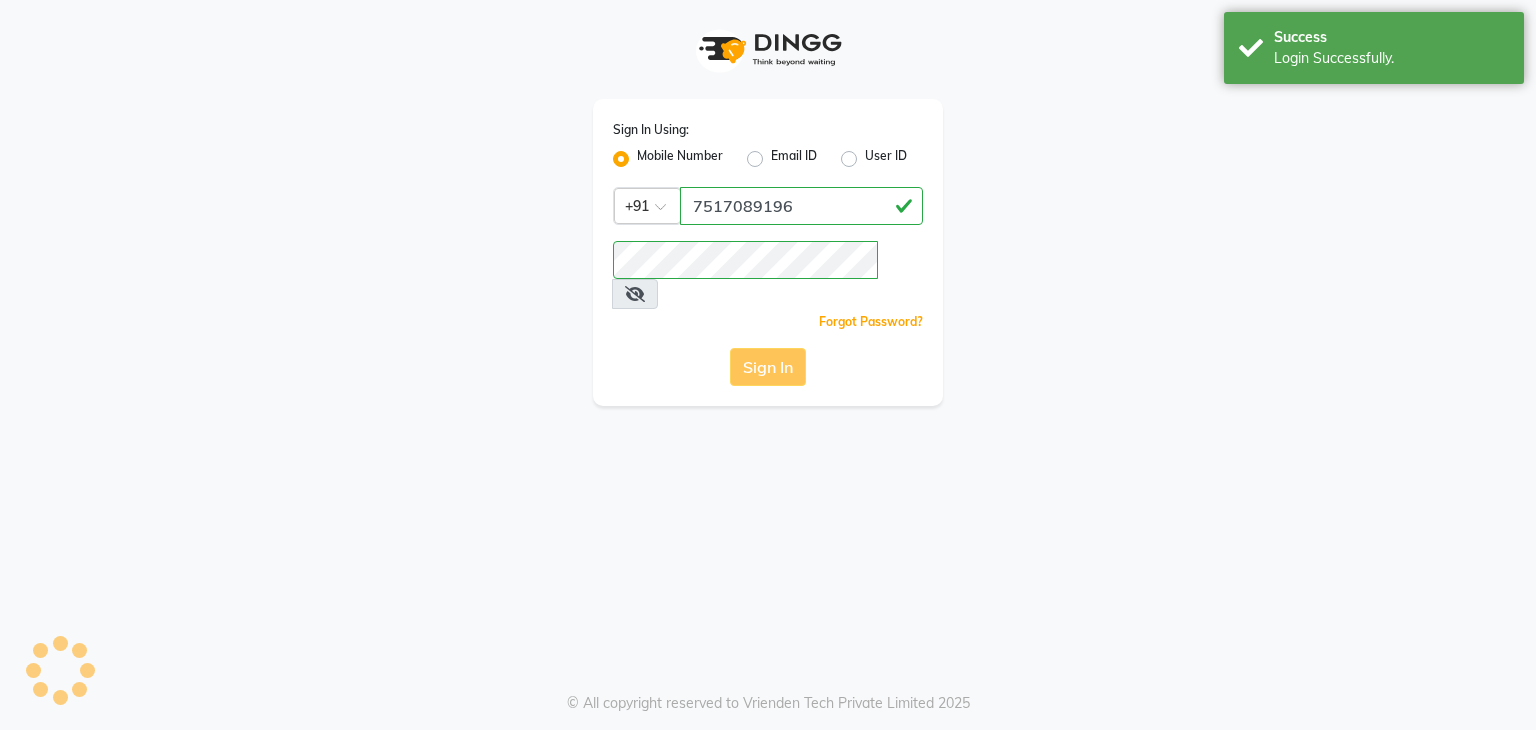 scroll, scrollTop: 0, scrollLeft: 0, axis: both 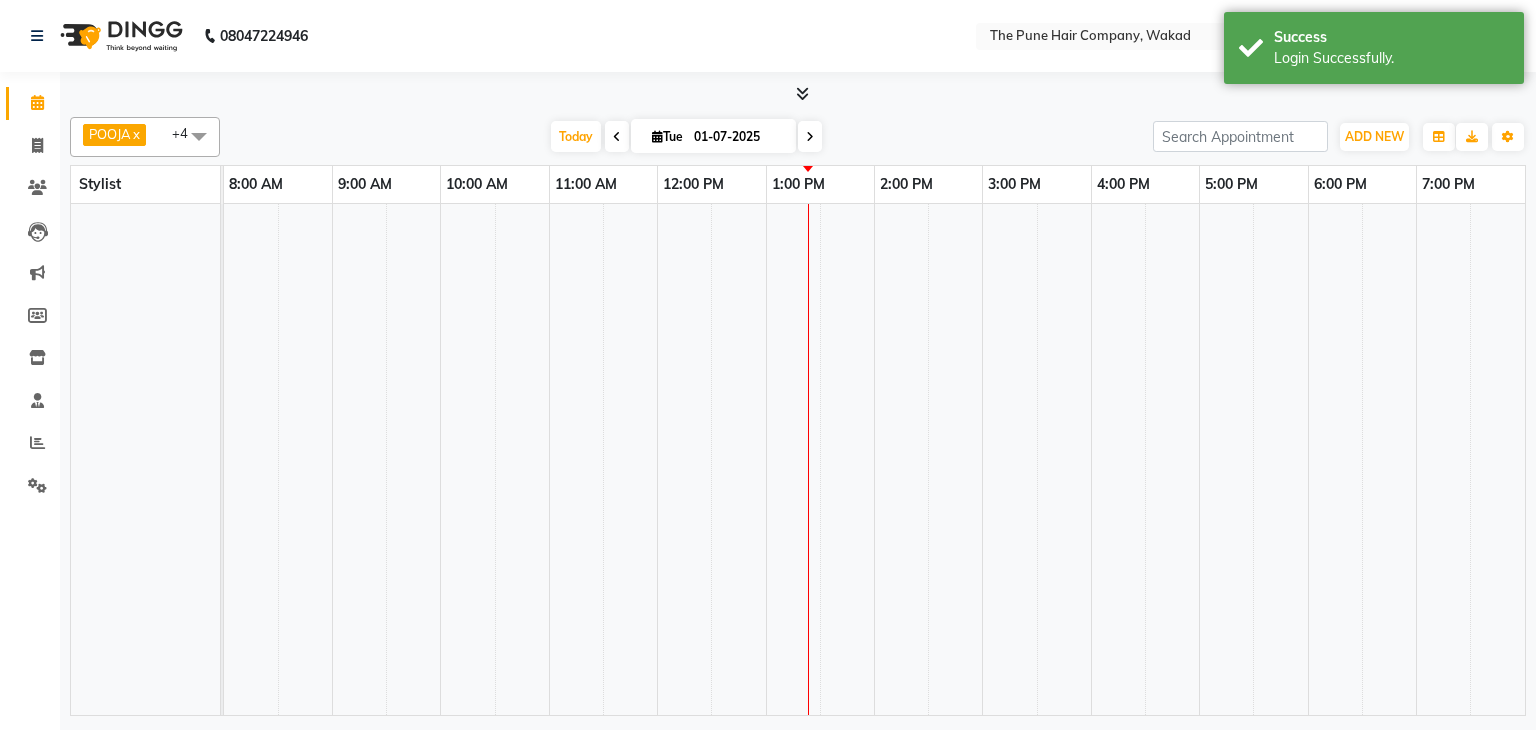 select on "en" 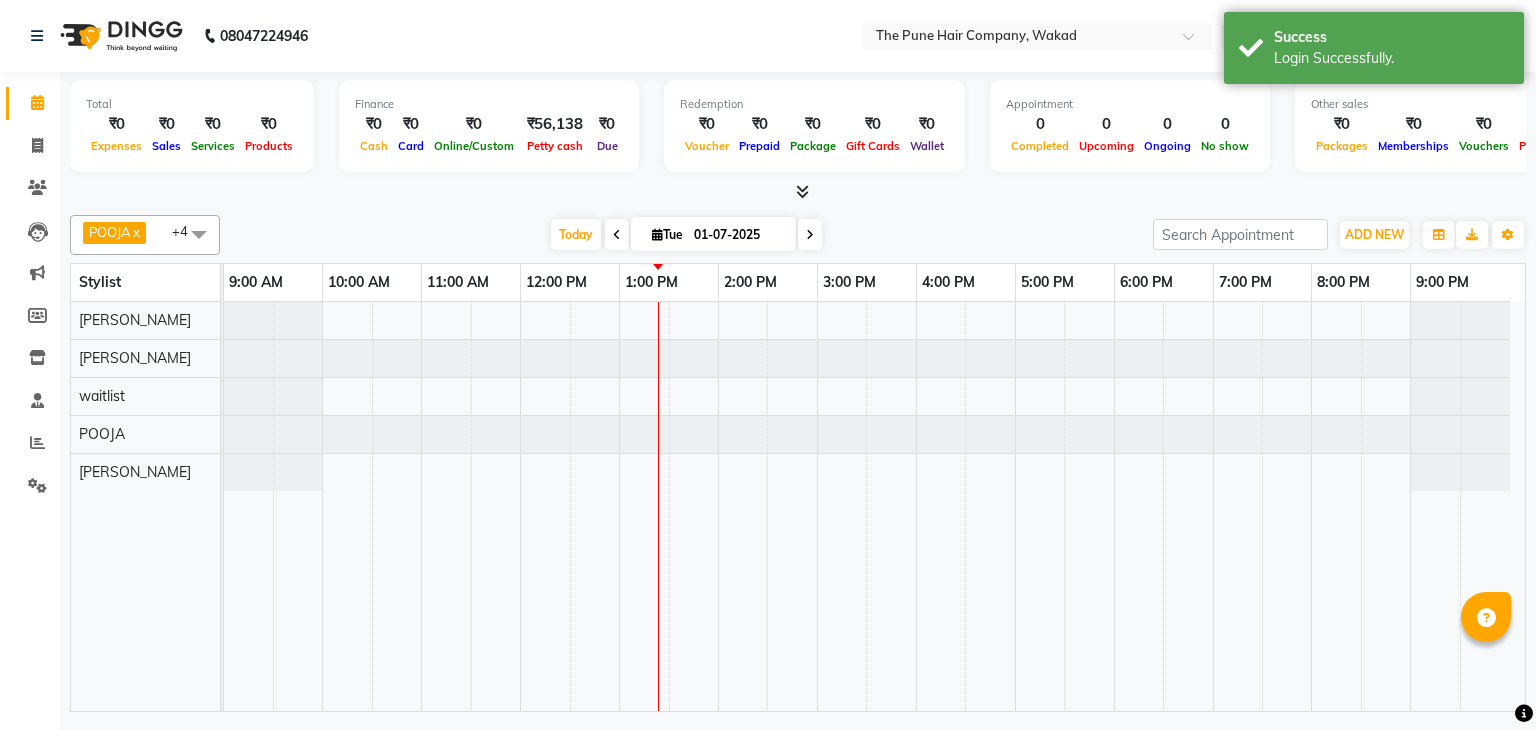 scroll, scrollTop: 0, scrollLeft: 0, axis: both 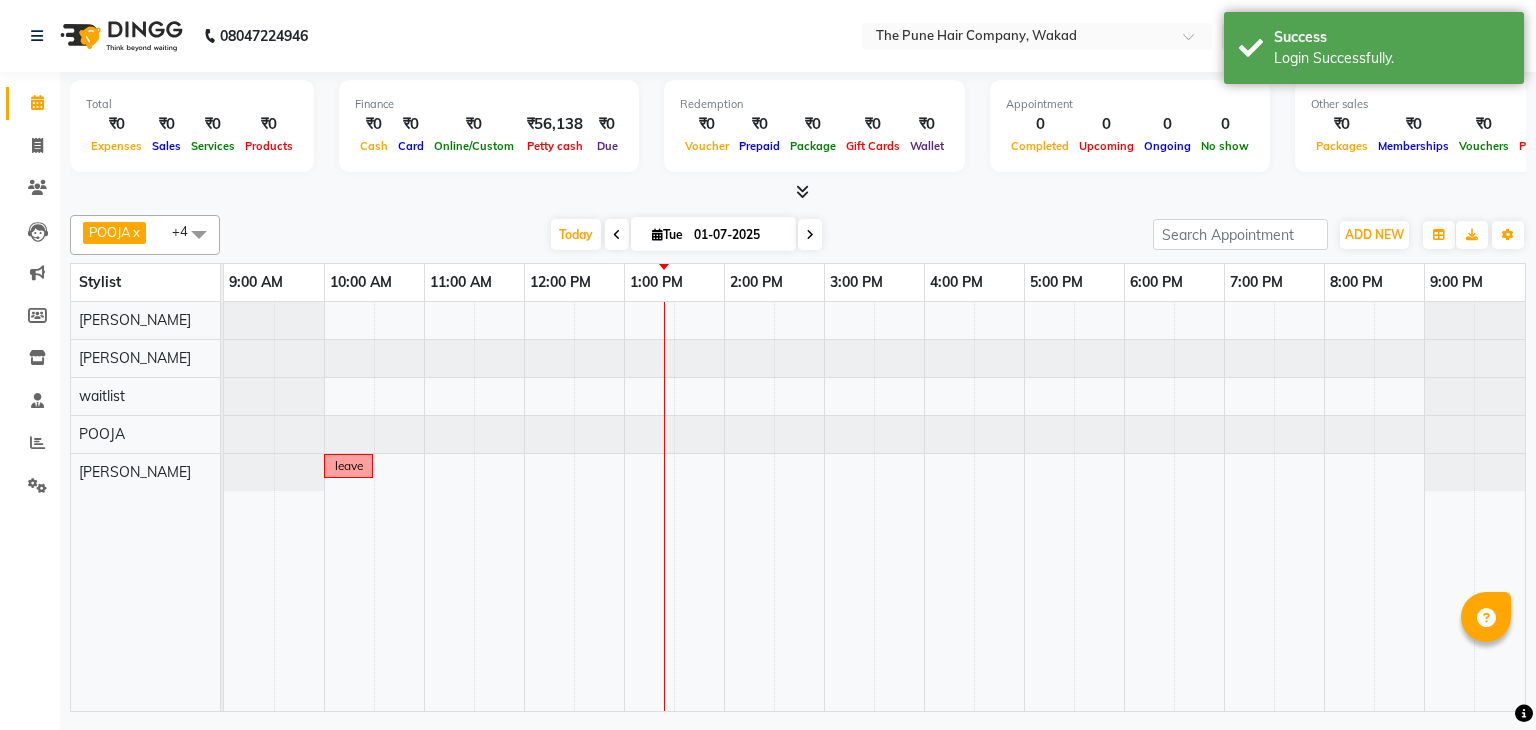click at bounding box center [802, 191] 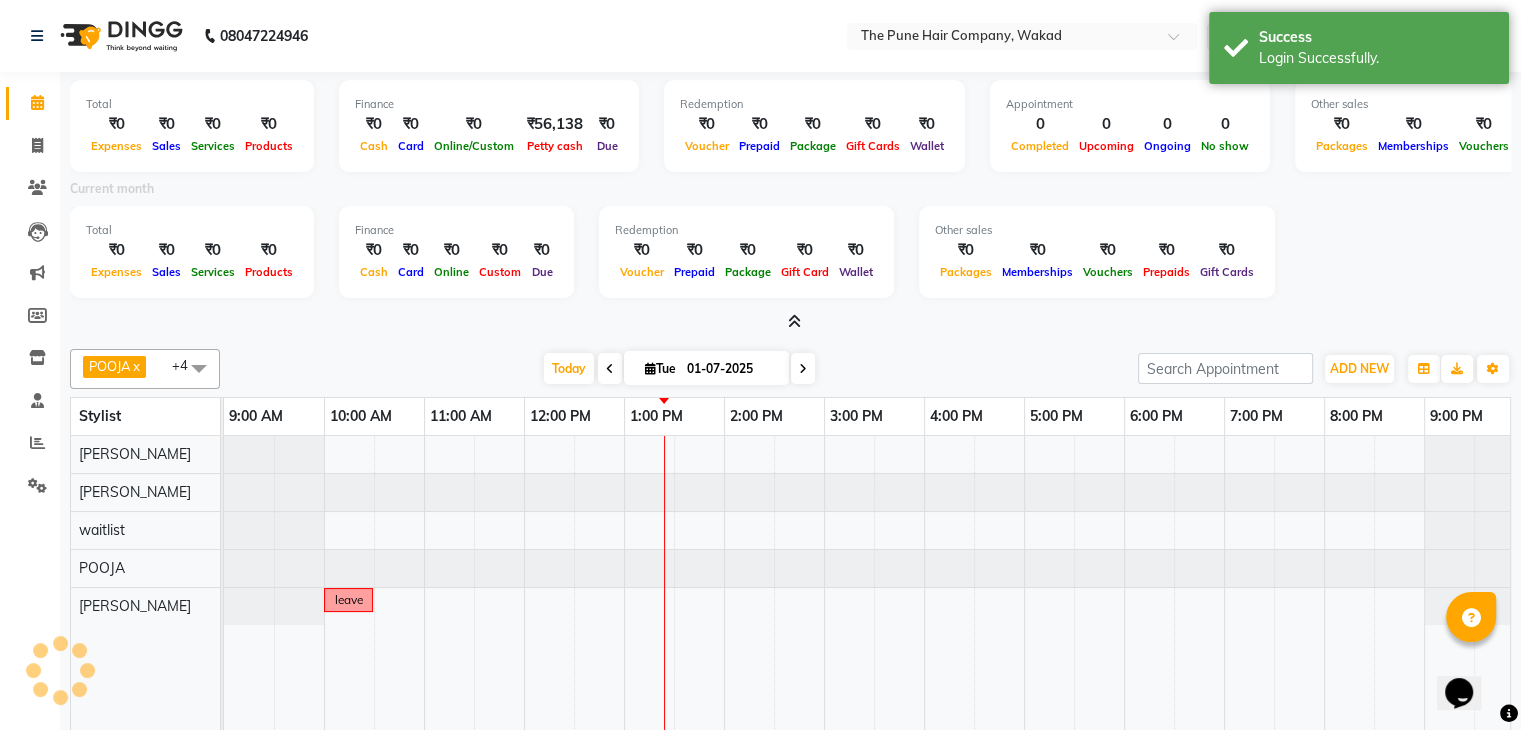 scroll, scrollTop: 0, scrollLeft: 0, axis: both 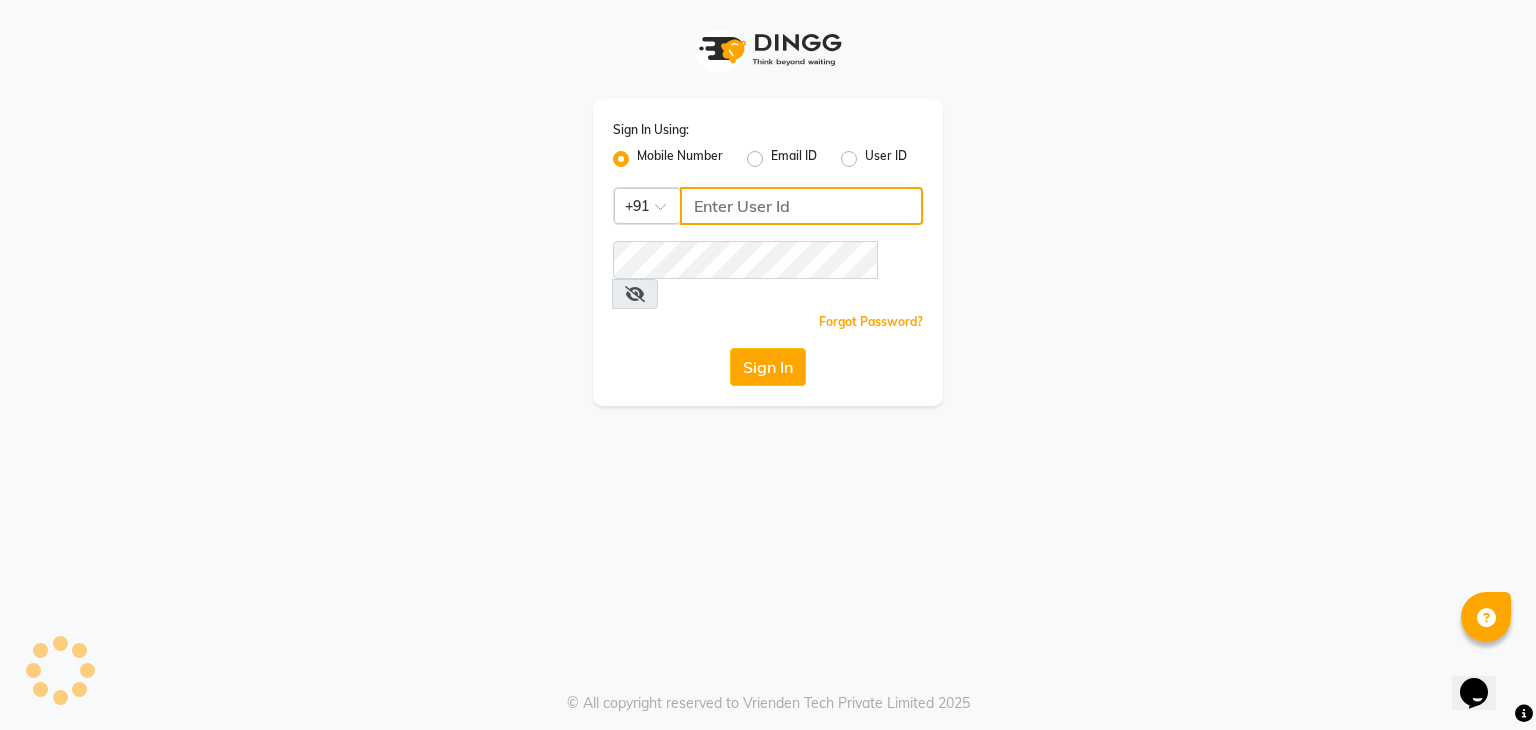 type on "7517089196" 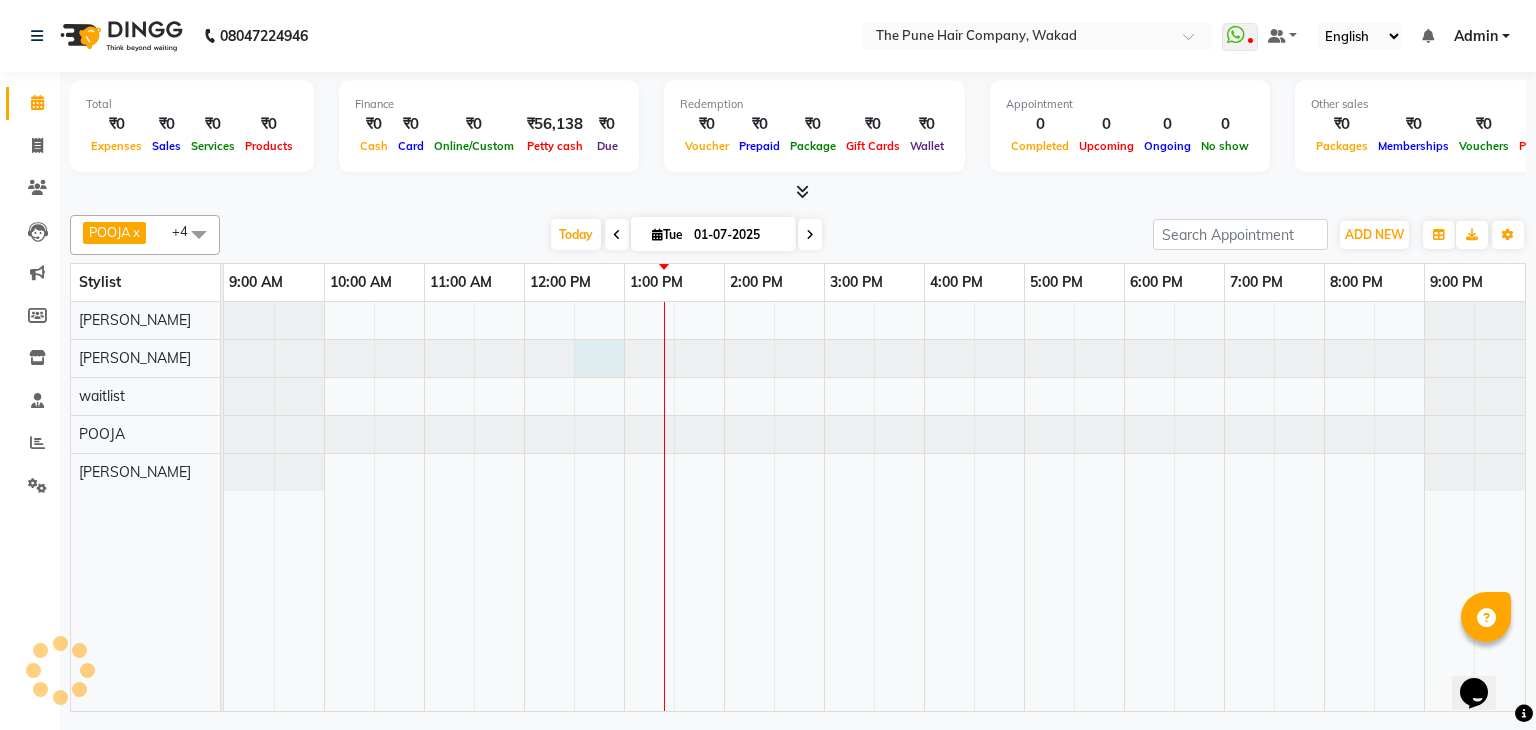 select on "en" 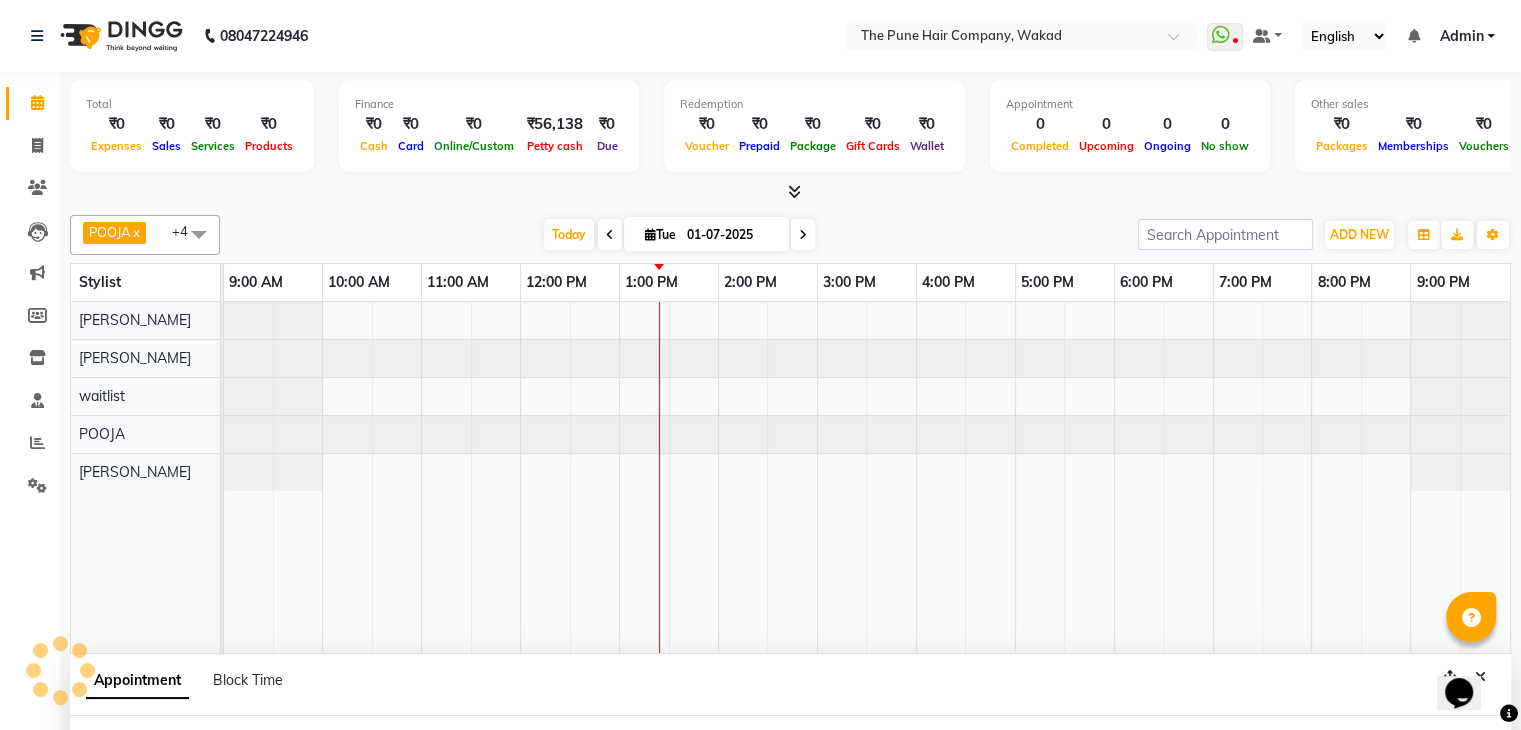 scroll, scrollTop: 0, scrollLeft: 0, axis: both 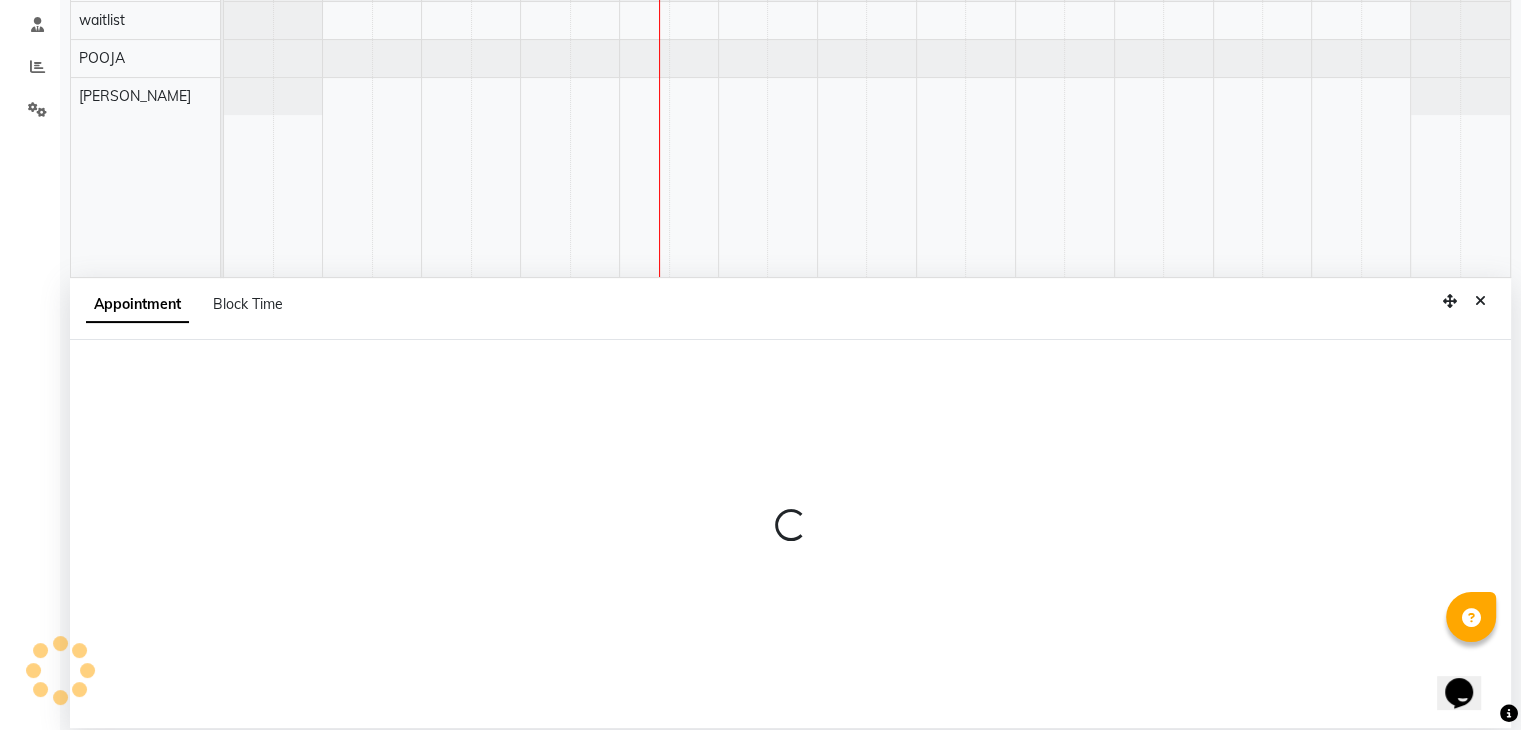 select on "59412" 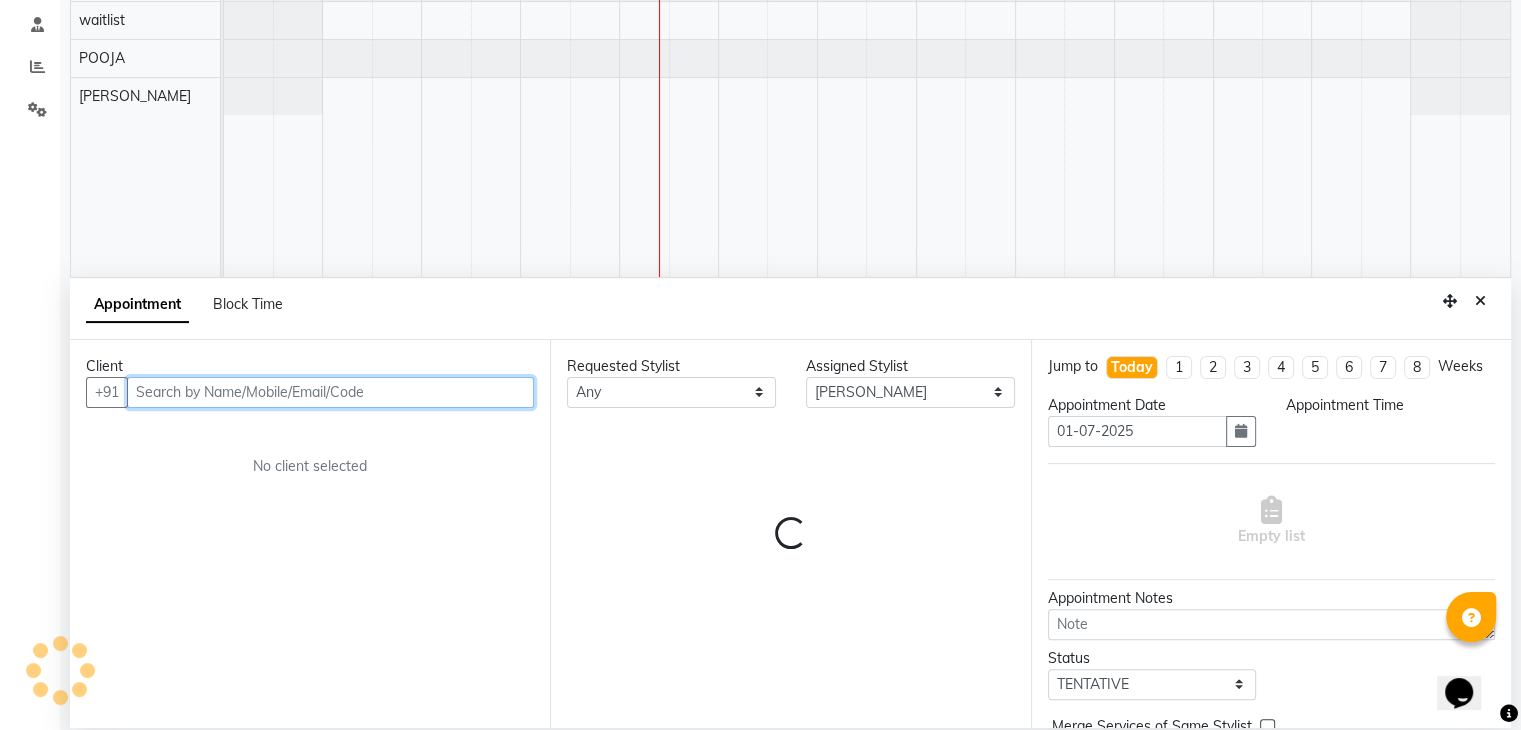 scroll, scrollTop: 377, scrollLeft: 0, axis: vertical 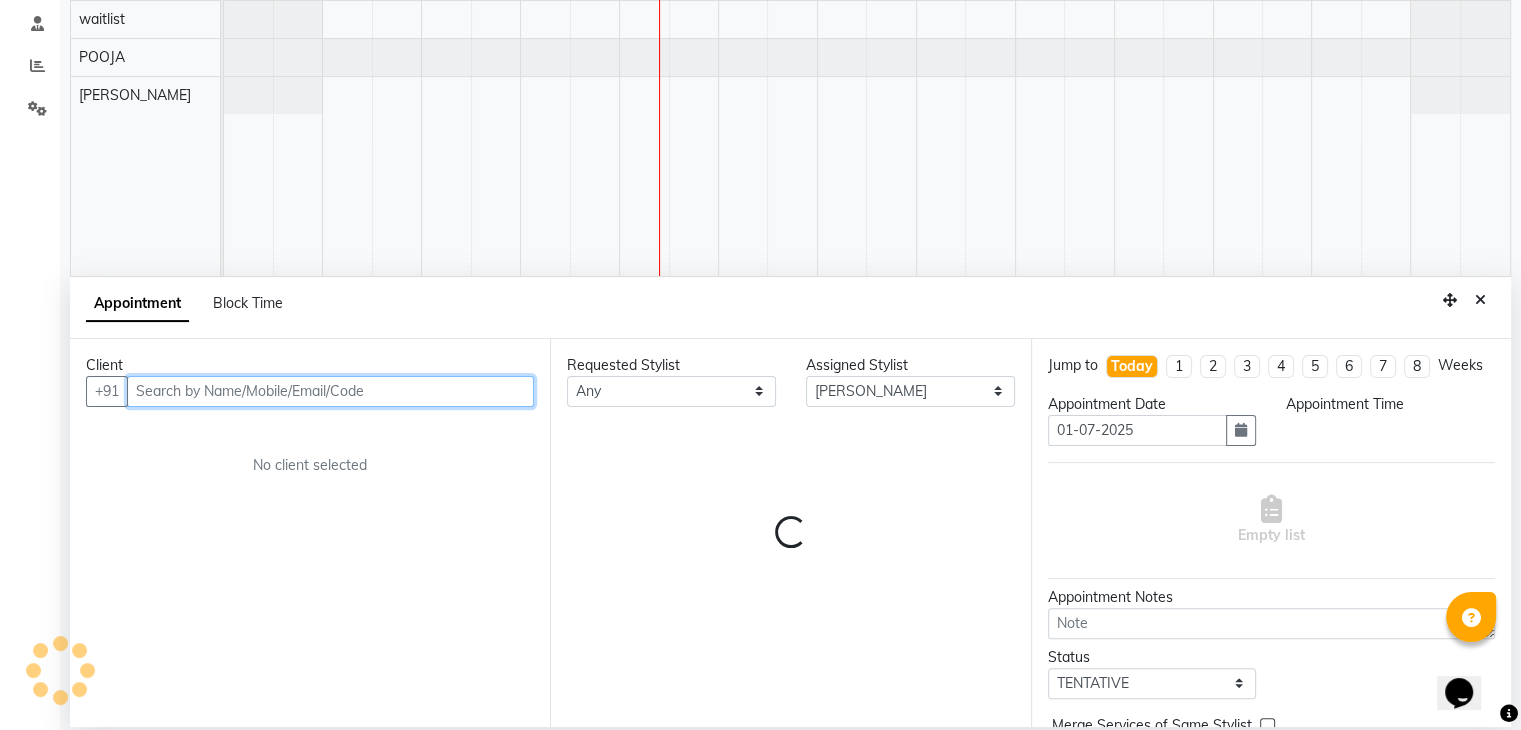 select on "750" 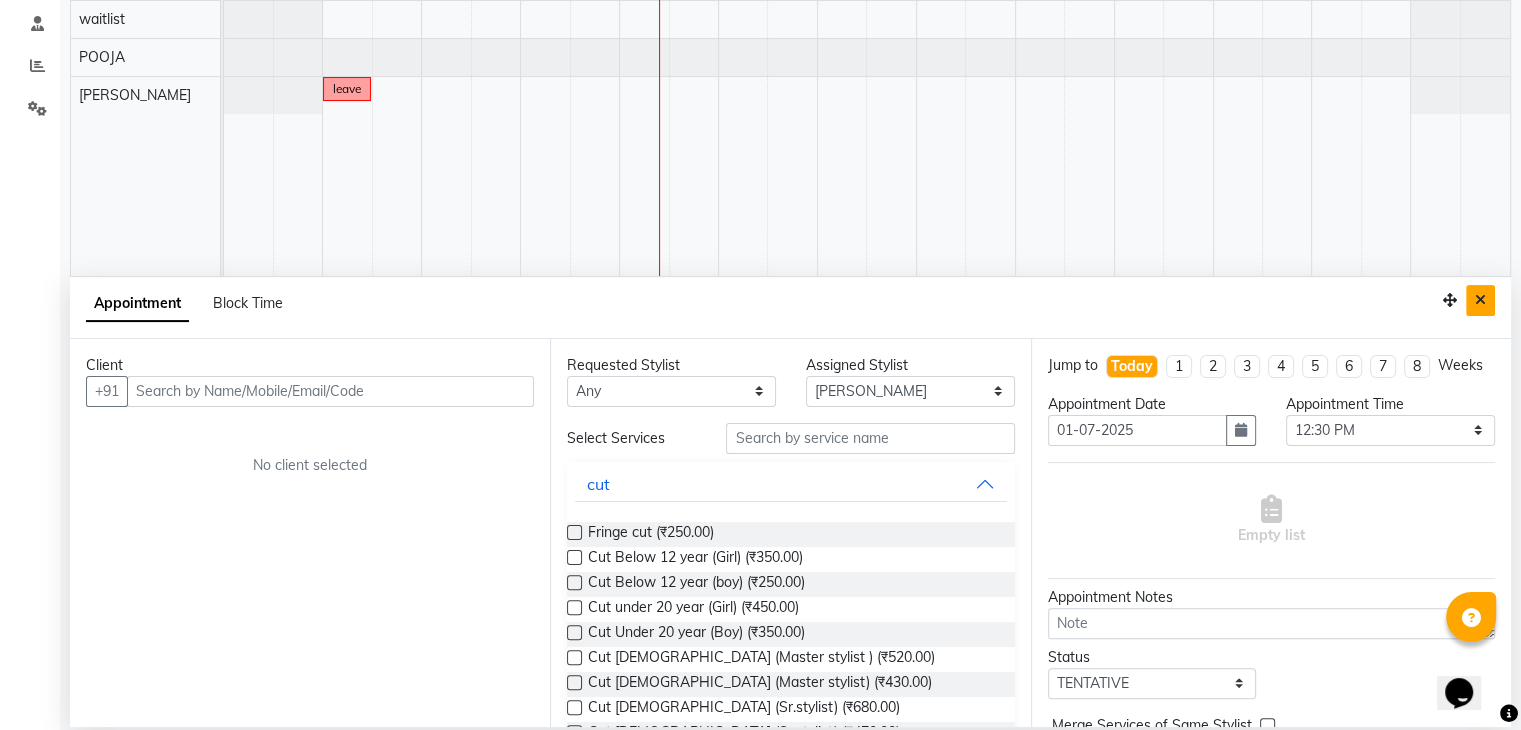 click at bounding box center [1480, 300] 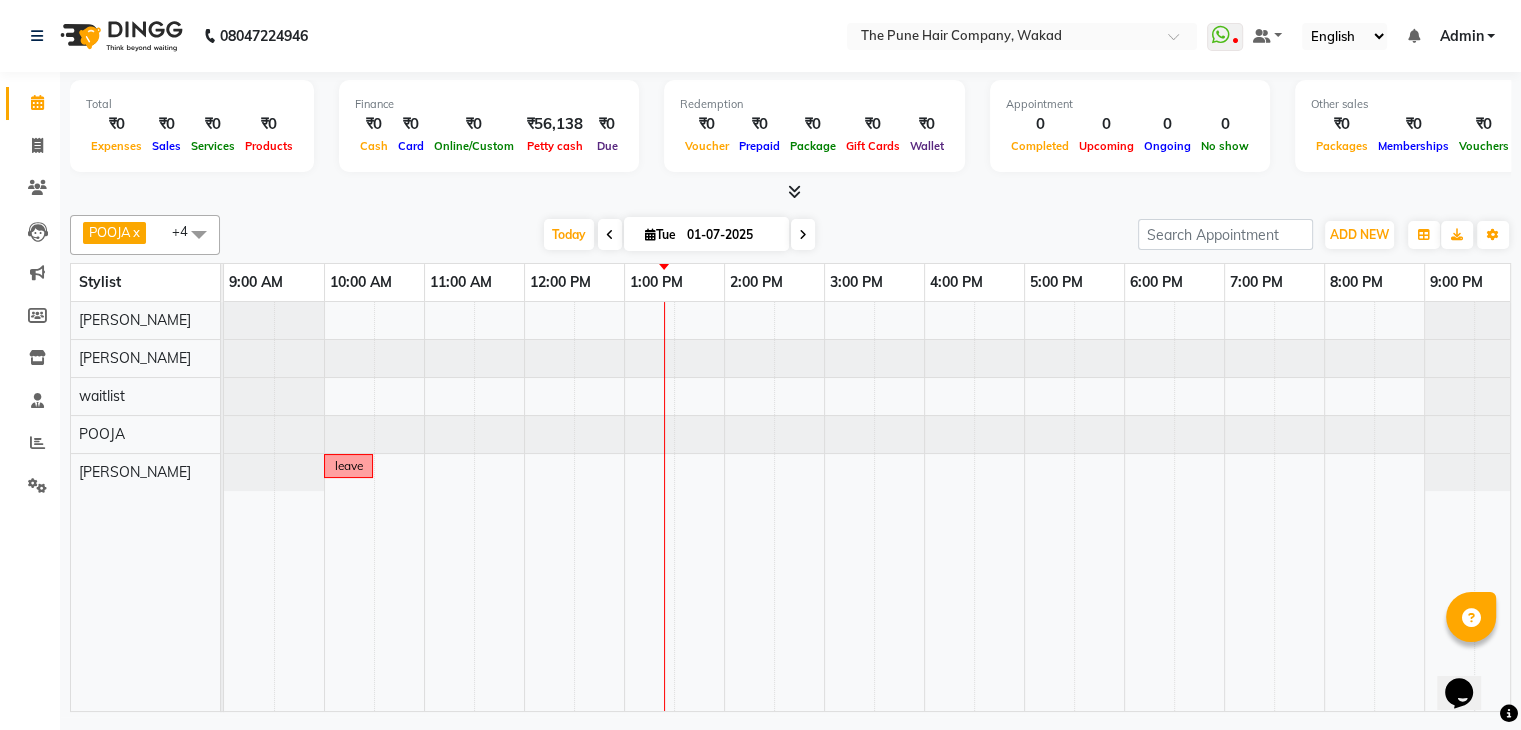 scroll, scrollTop: 0, scrollLeft: 0, axis: both 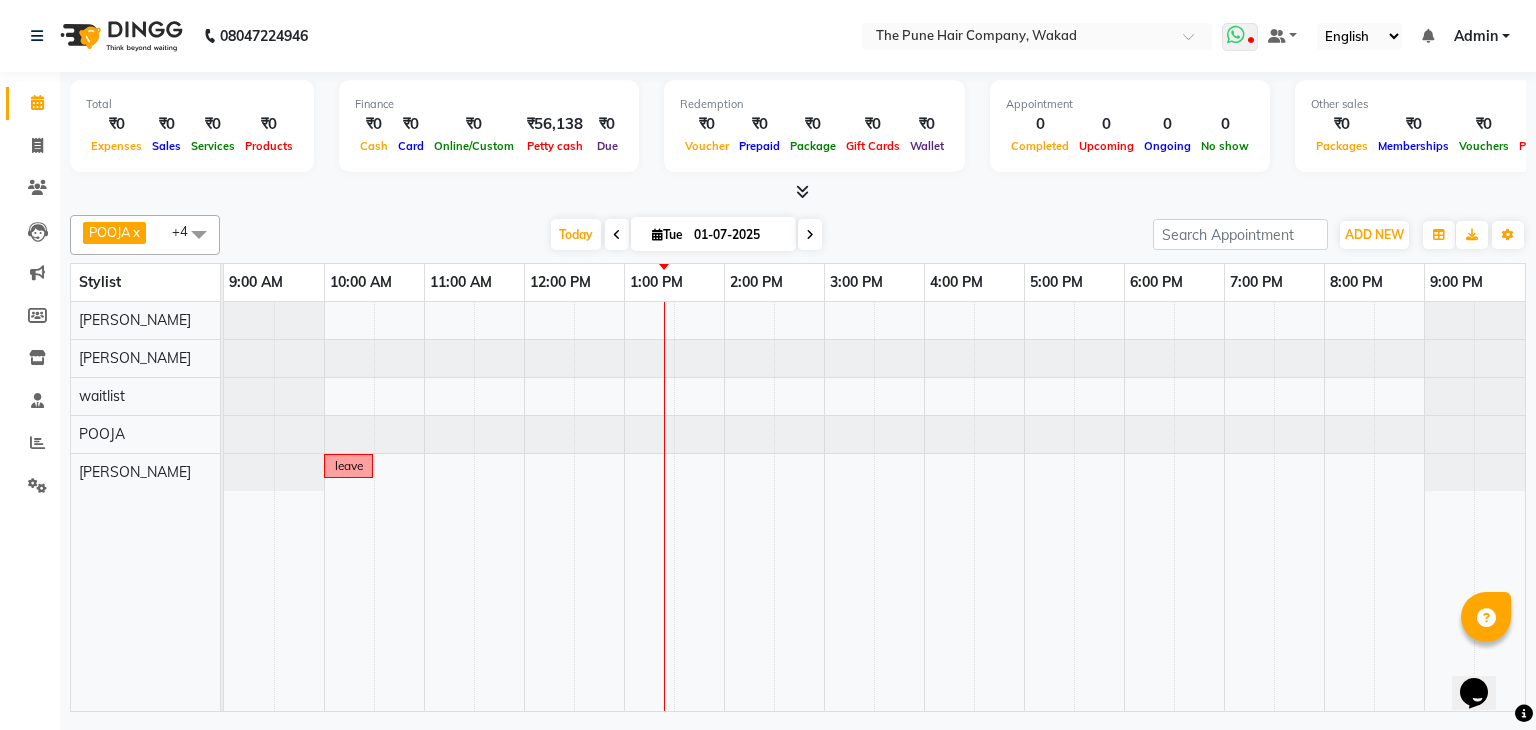 click at bounding box center (1240, 37) 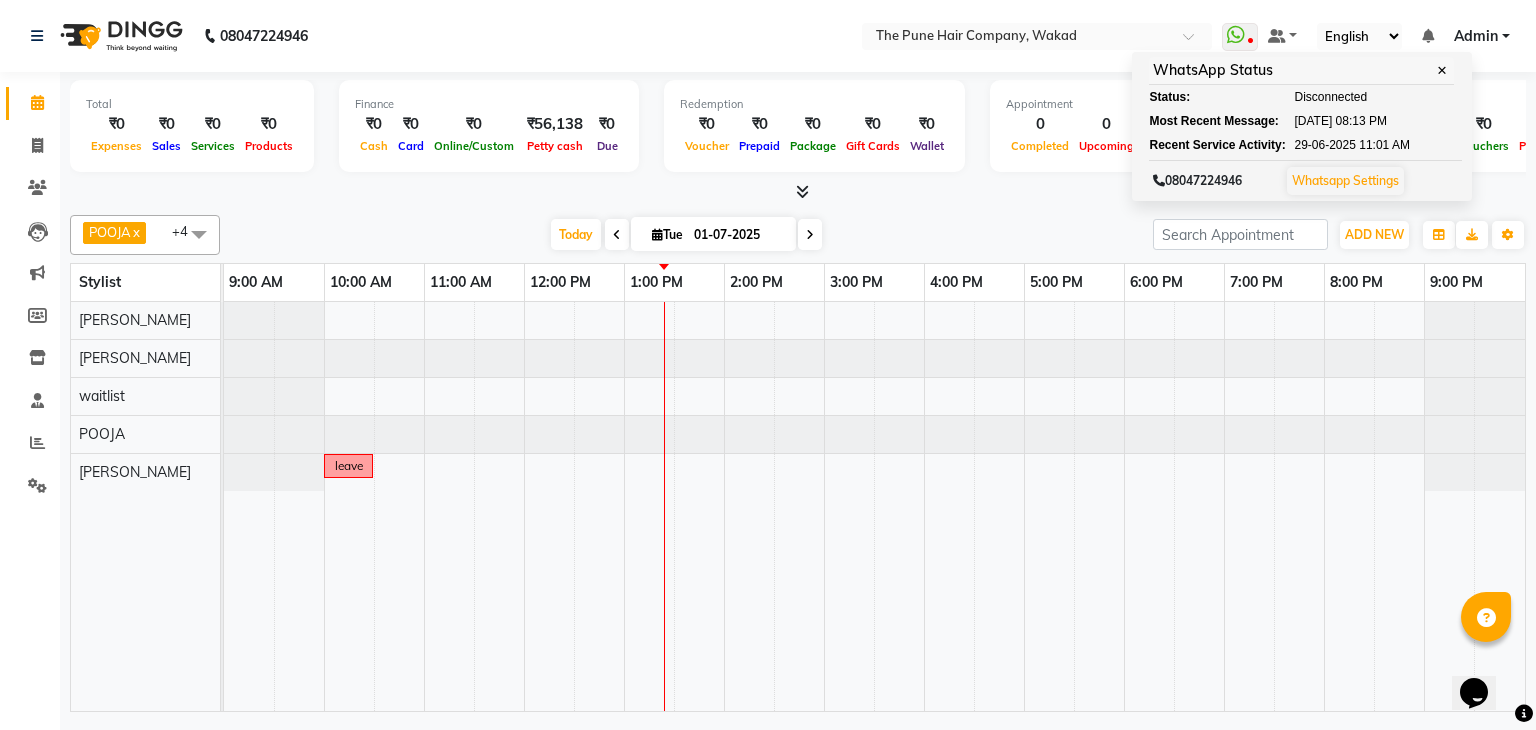 click 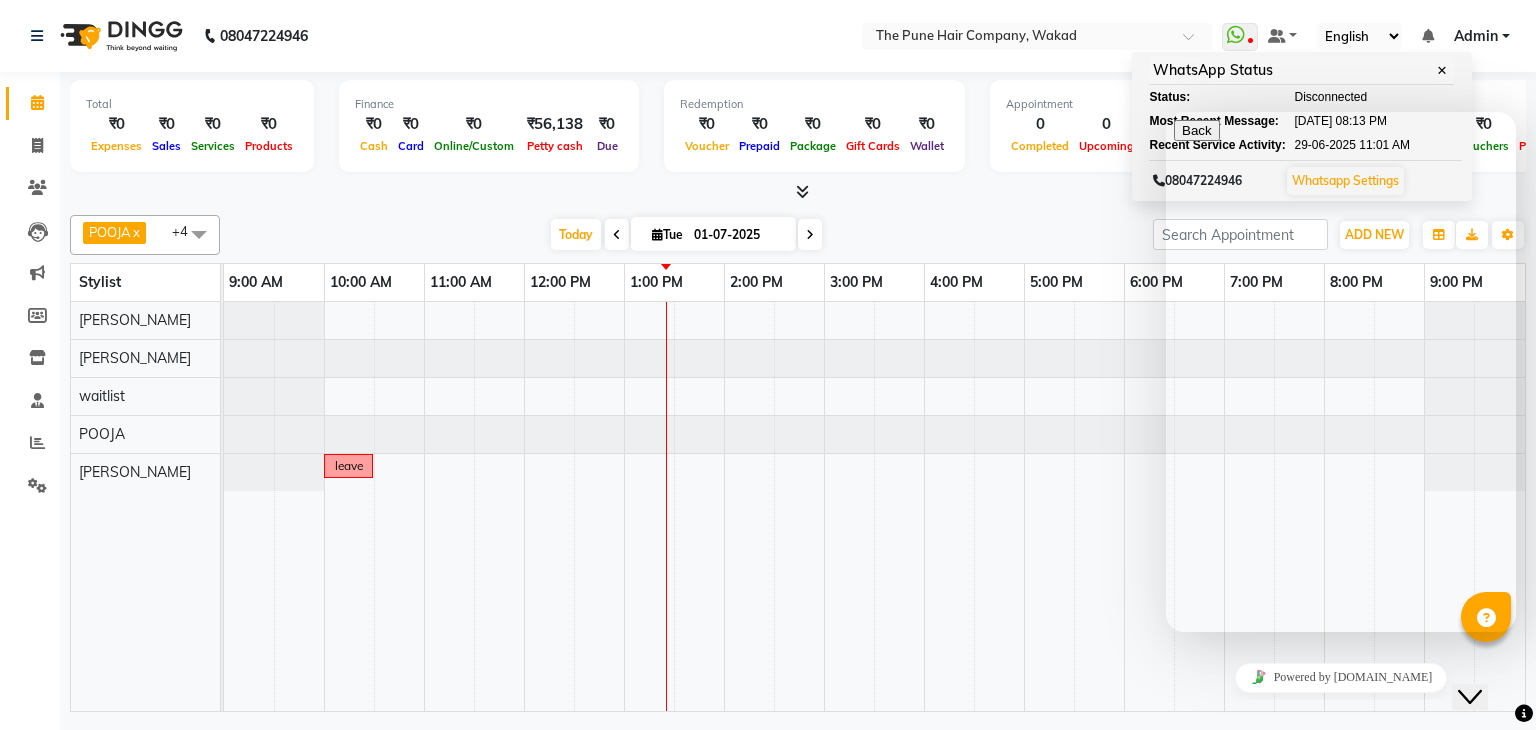click on "08047224946" 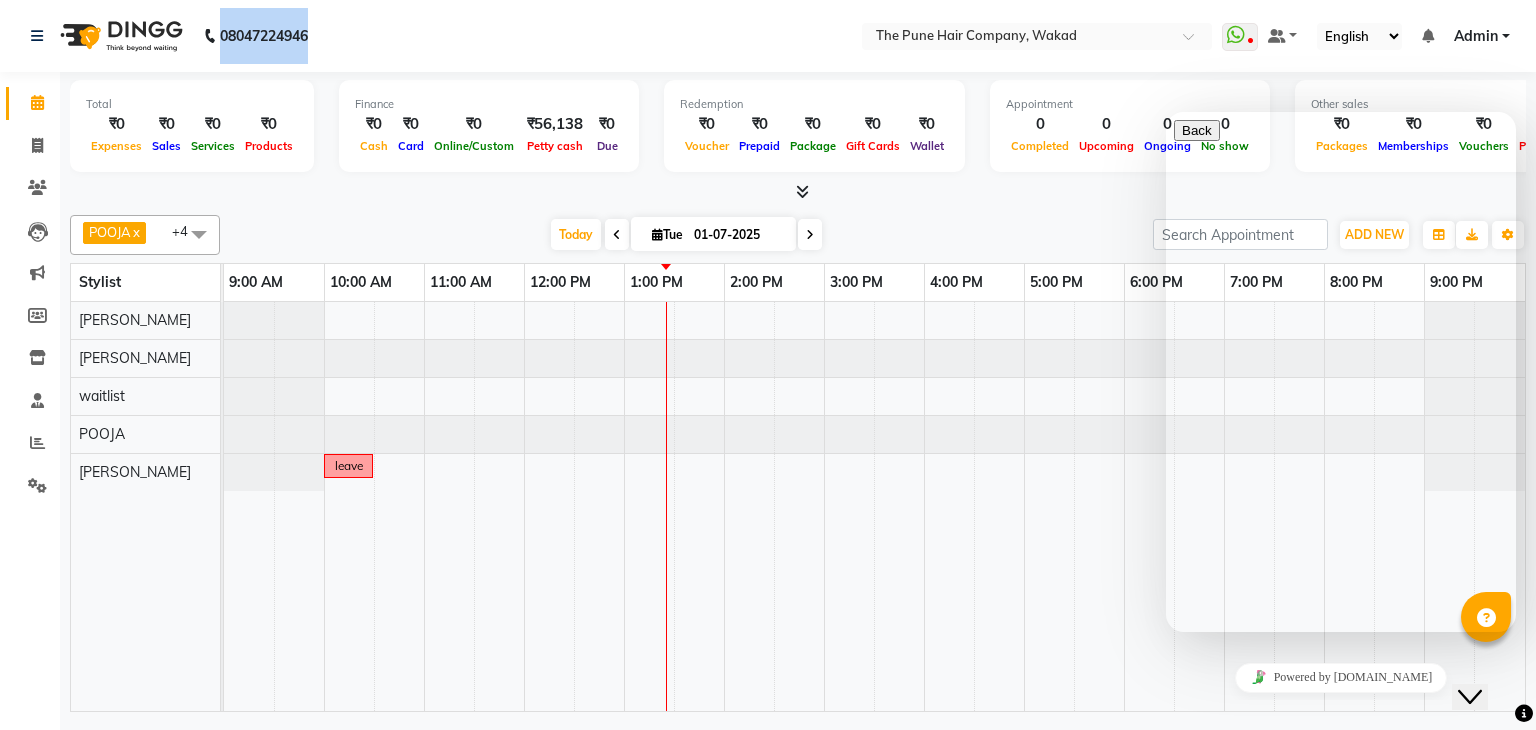 drag, startPoint x: 224, startPoint y: 37, endPoint x: 290, endPoint y: 33, distance: 66.1211 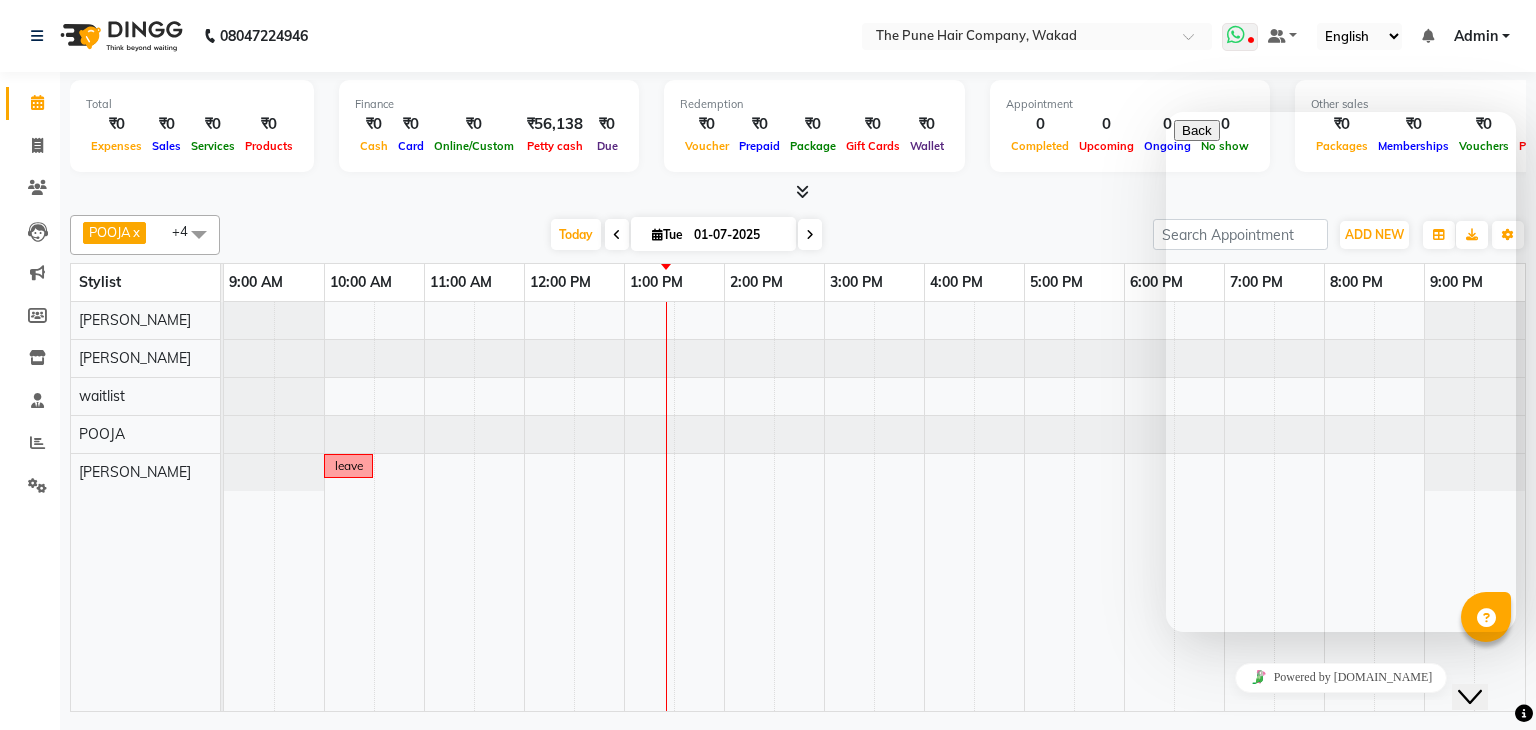 click at bounding box center (1240, 37) 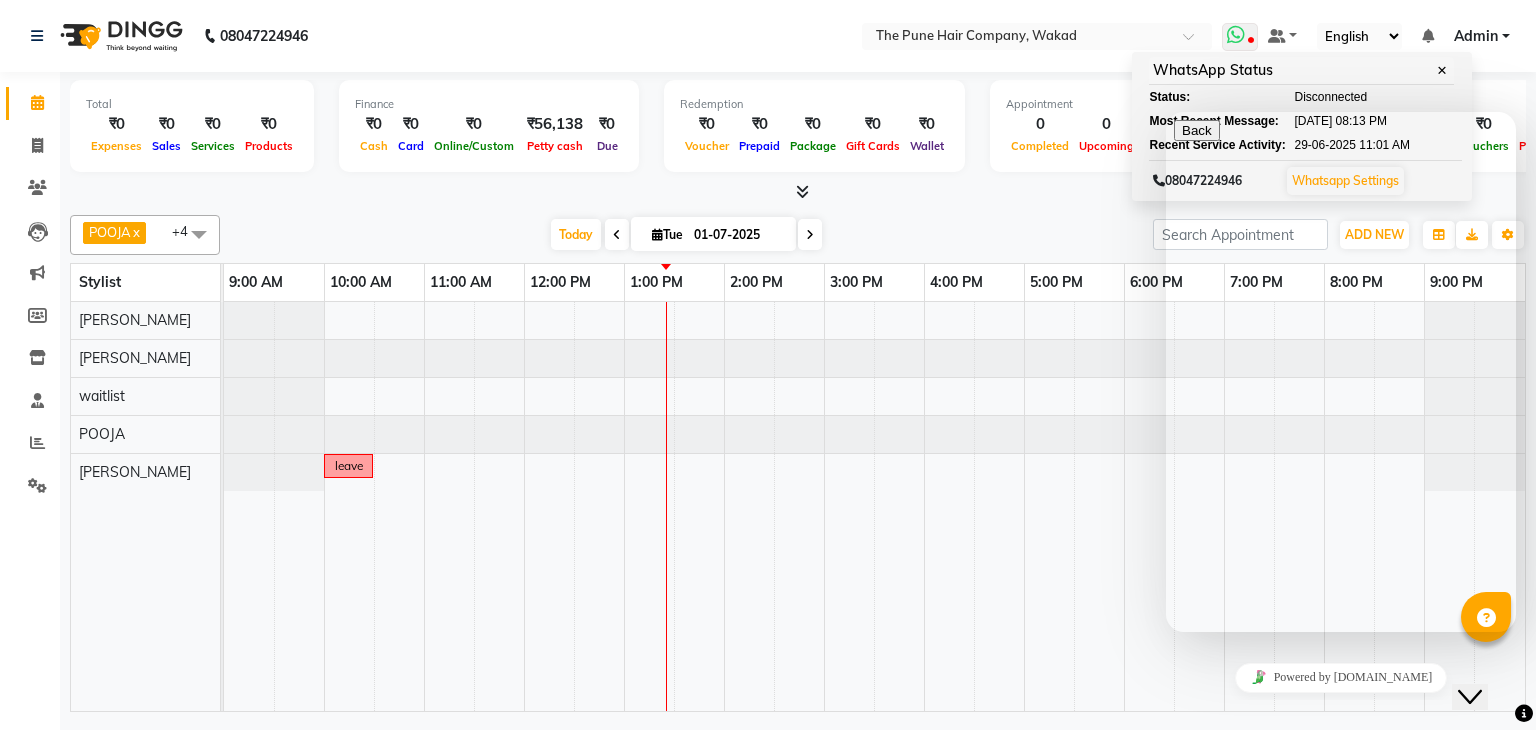 click at bounding box center (1236, 35) 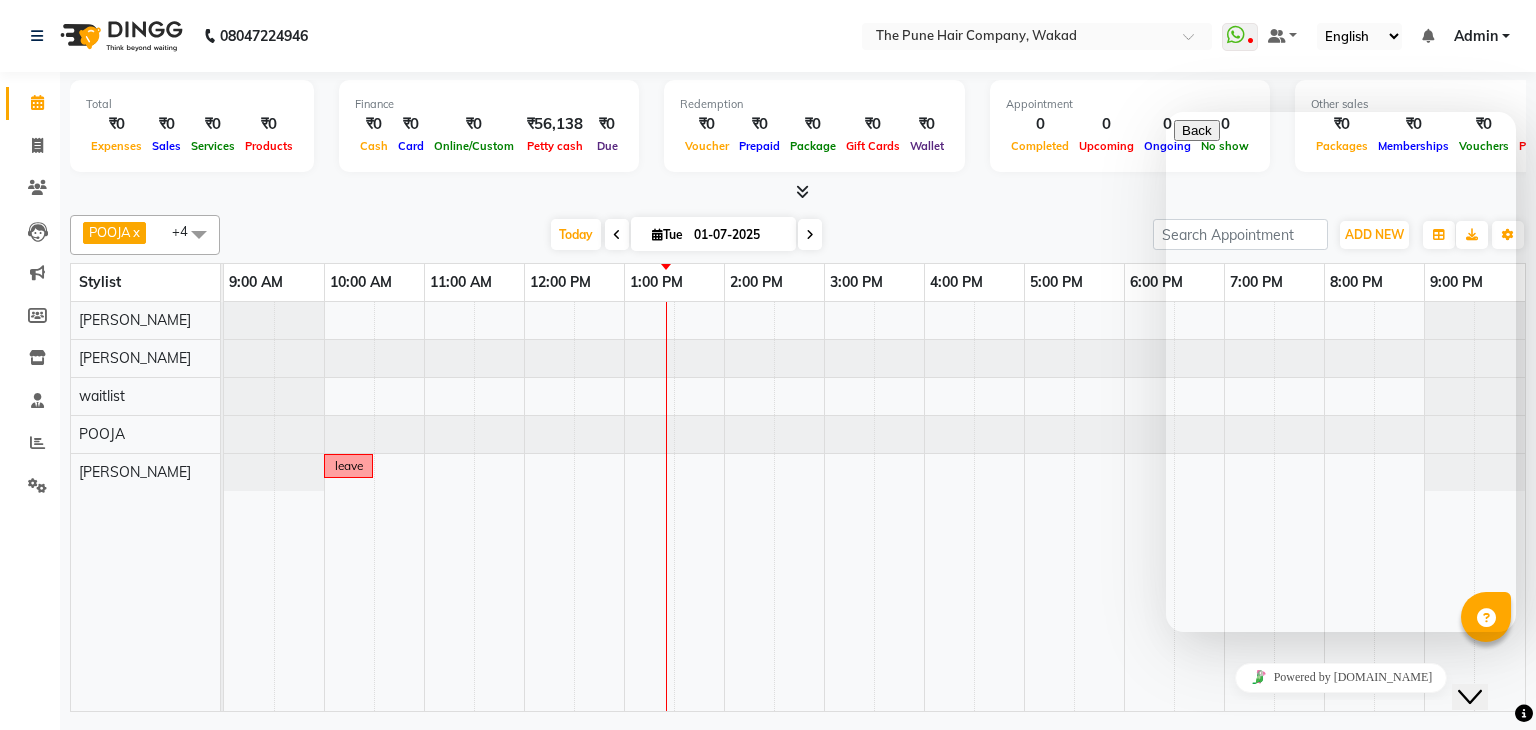 click on "Close Chat This icon closes the chat window." at bounding box center [1470, 697] 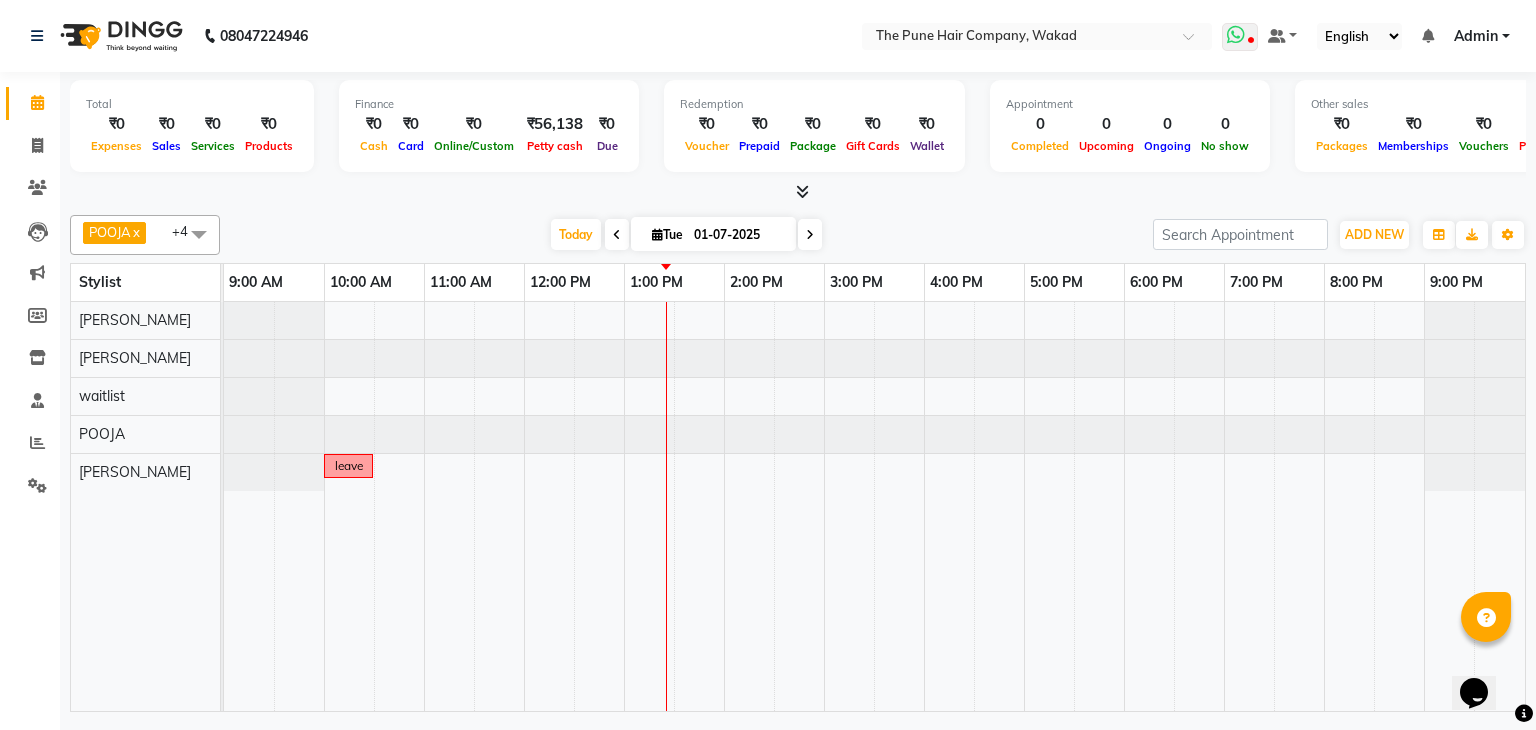 click at bounding box center [1240, 37] 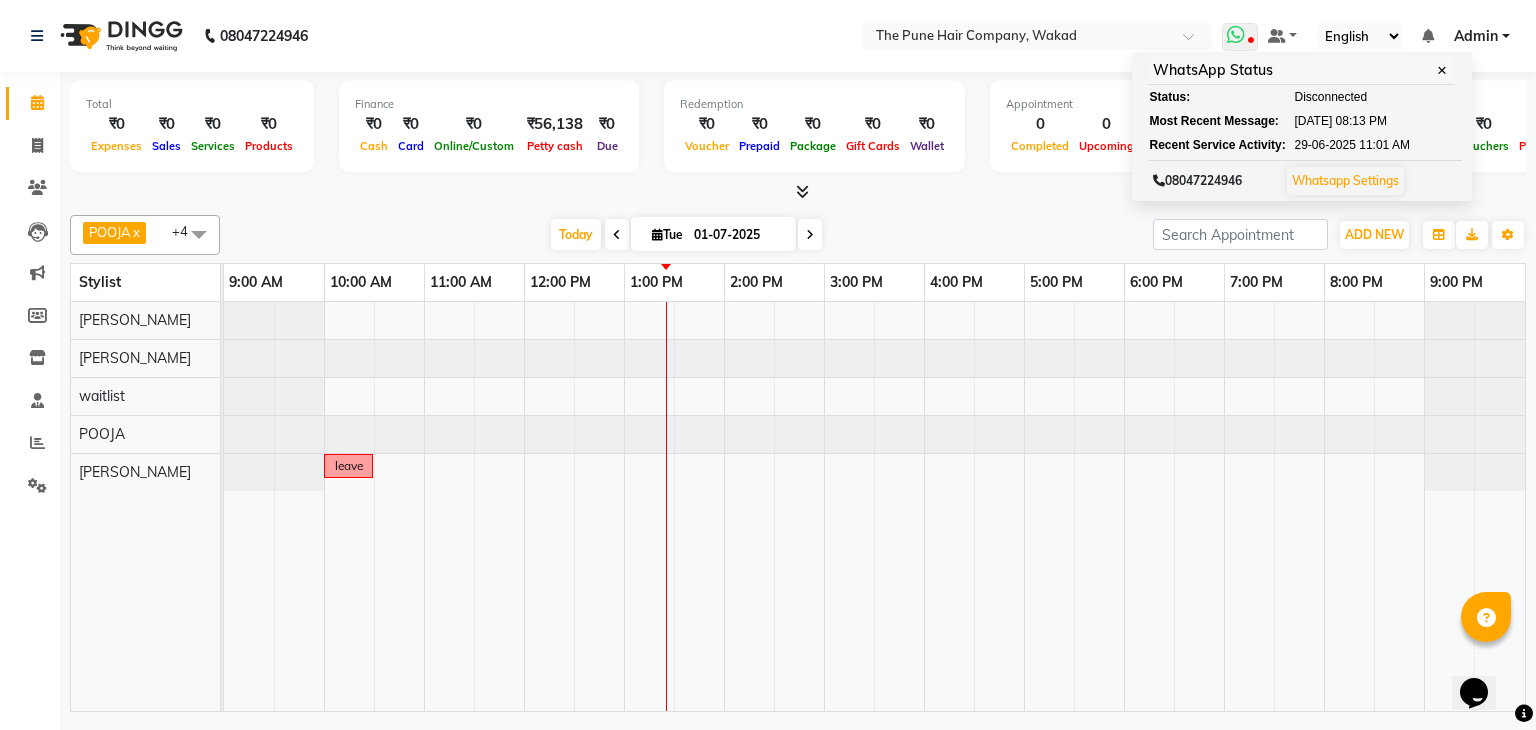 click on "Whatsapp Settings" at bounding box center [1345, 180] 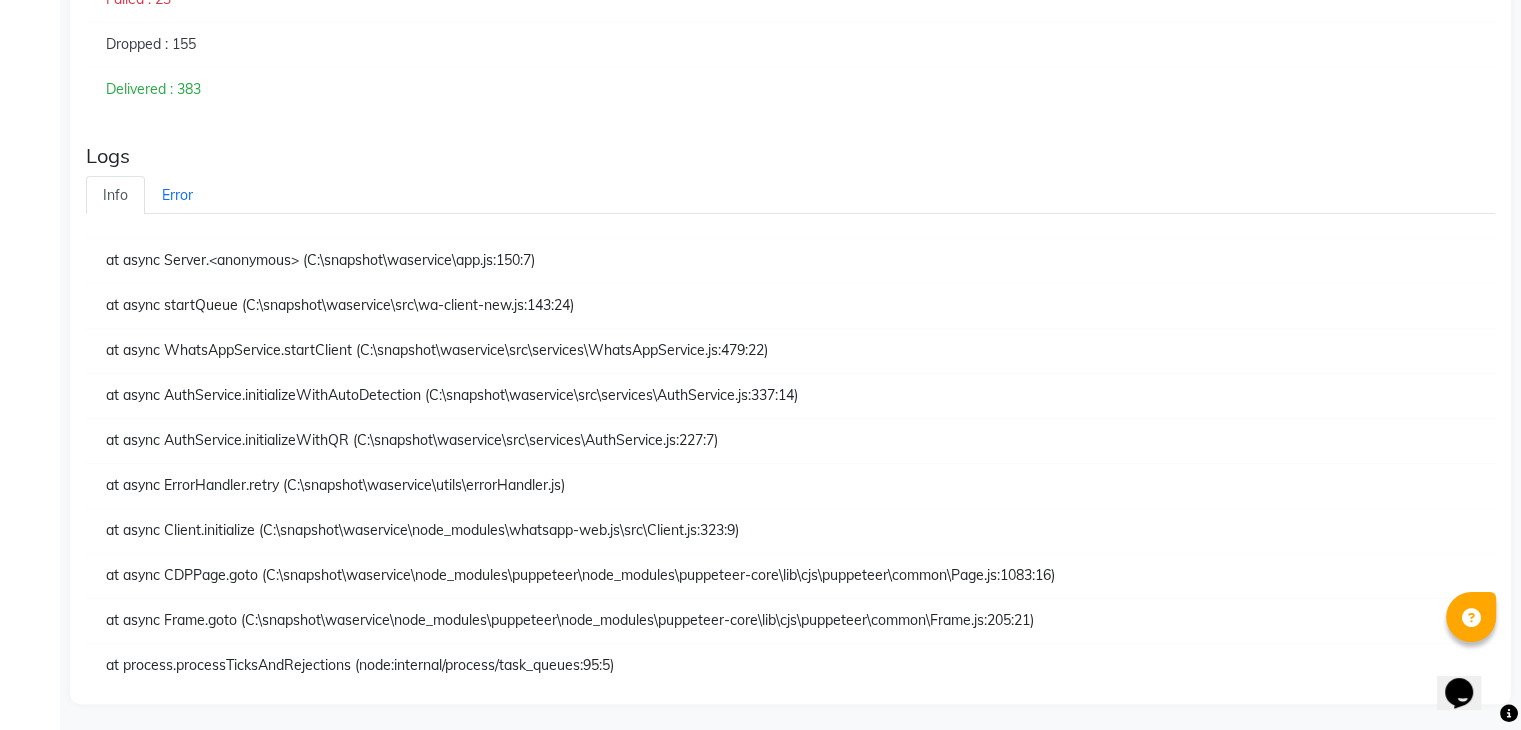scroll, scrollTop: 0, scrollLeft: 0, axis: both 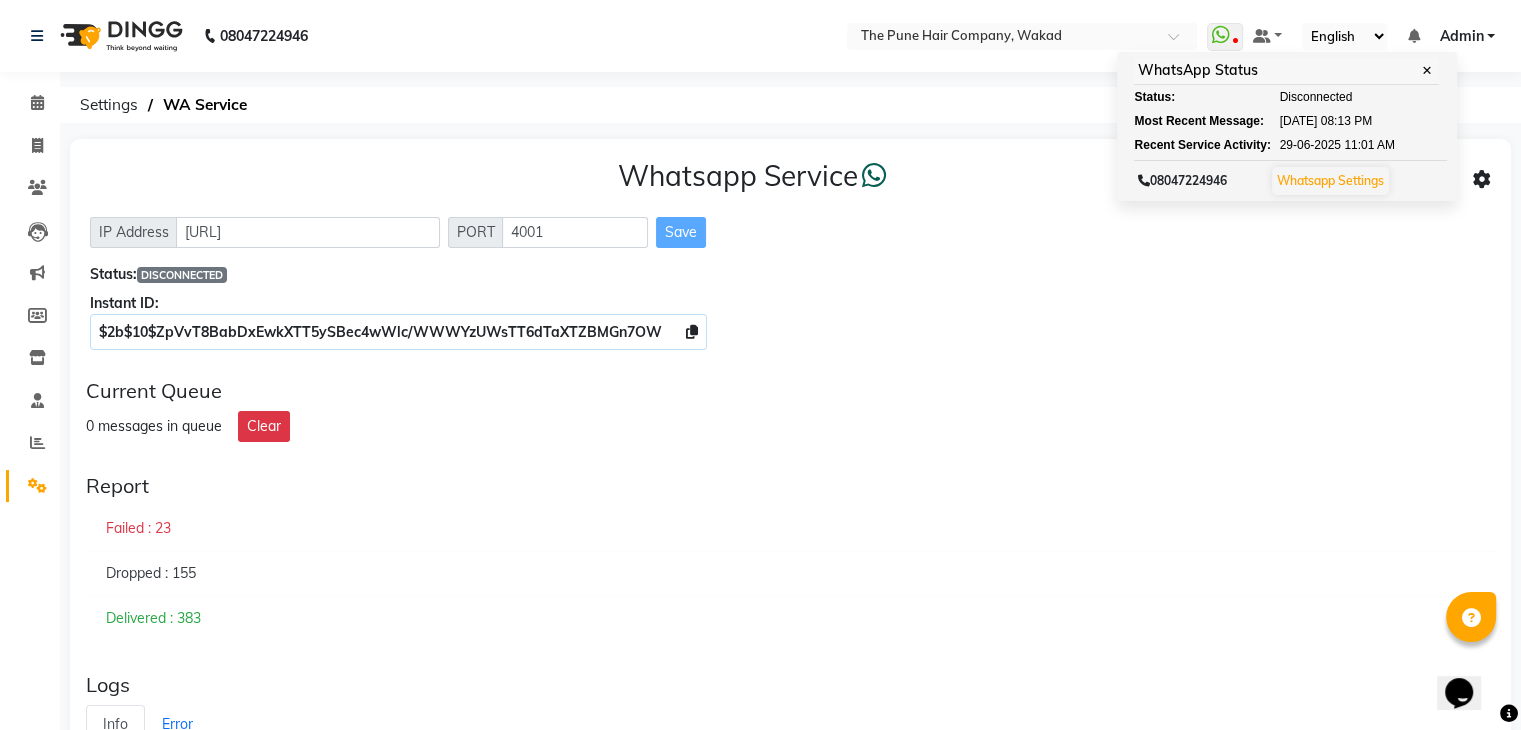click 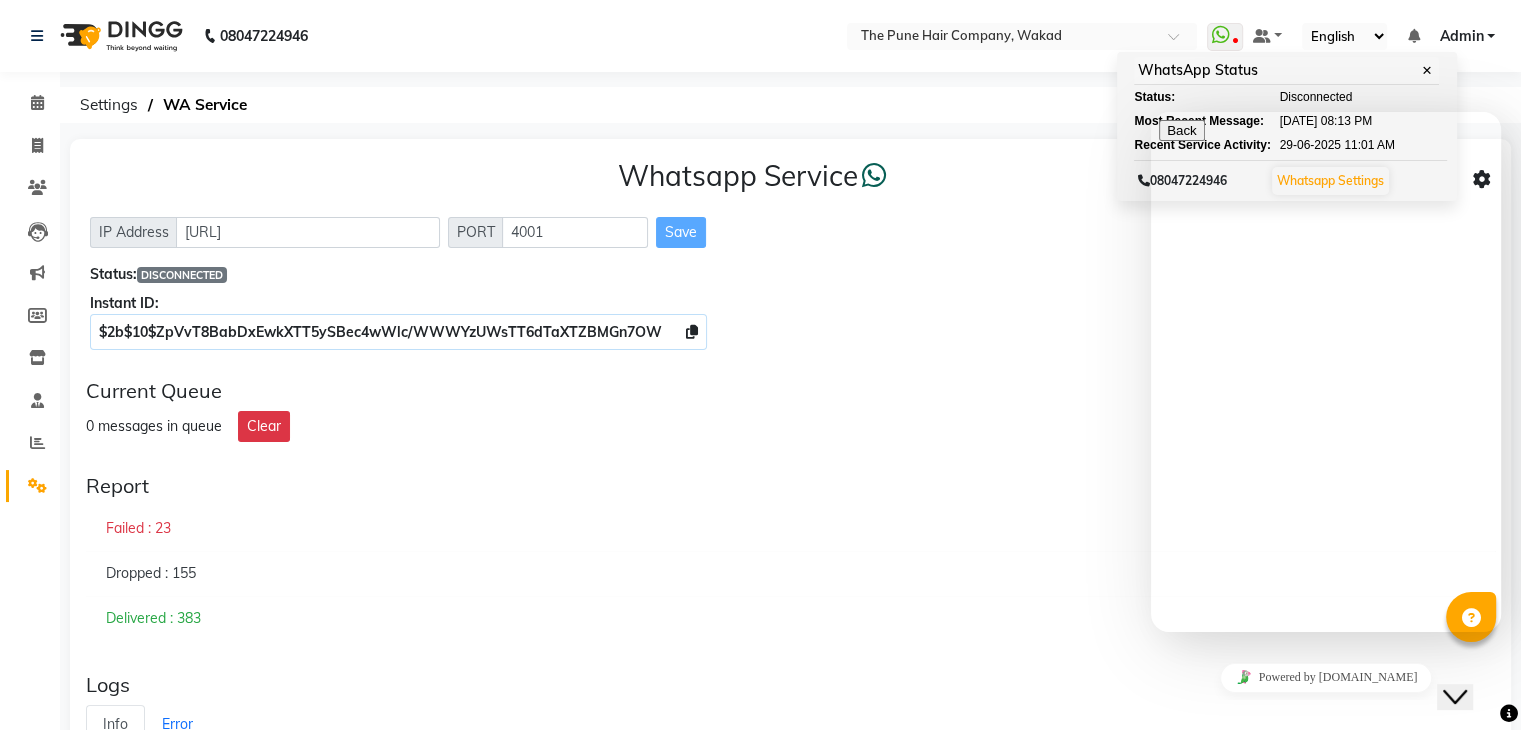 drag, startPoint x: 1235, startPoint y: 612, endPoint x: 1448, endPoint y: 355, distance: 333.79333 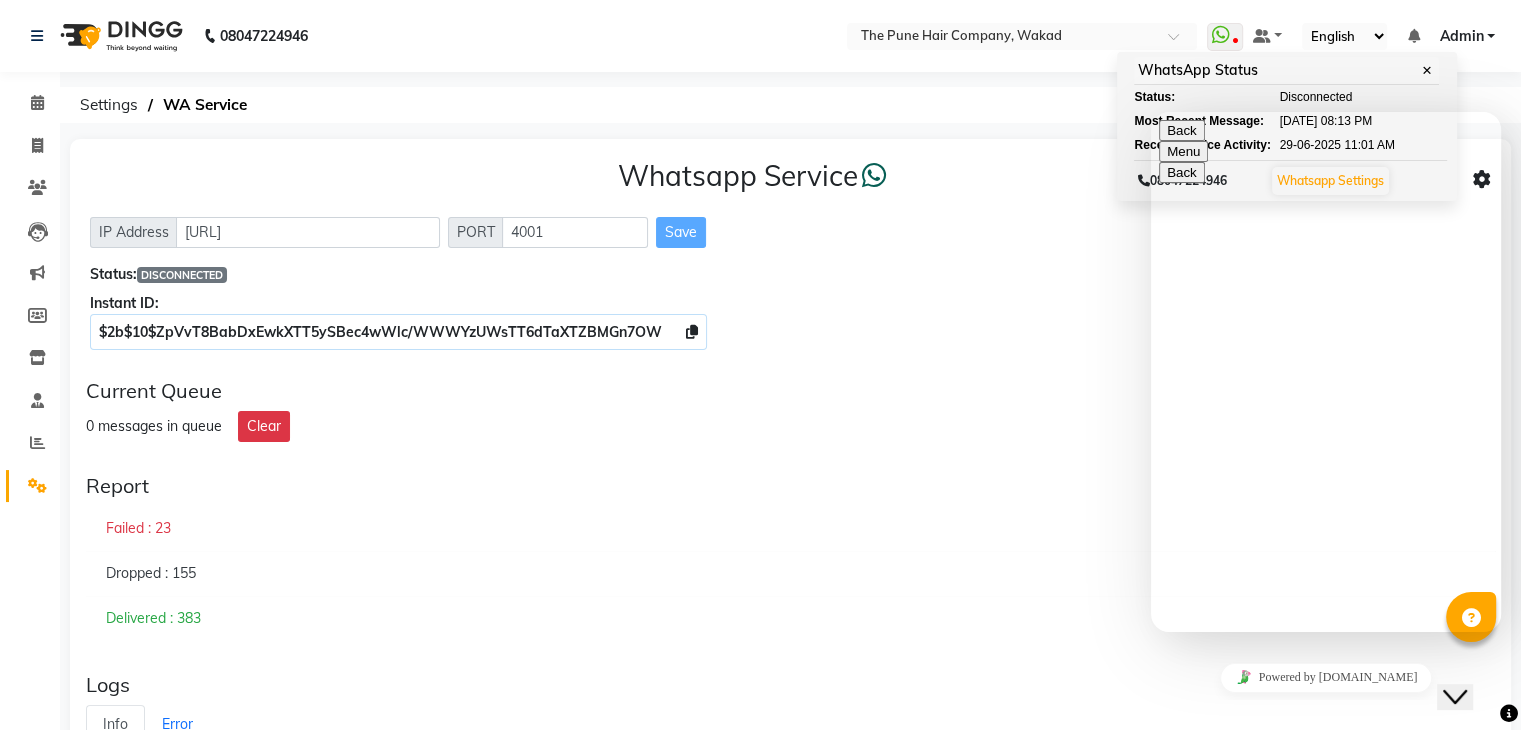 click on "Rate this chat Upload File Insert emoji" at bounding box center [1151, 112] 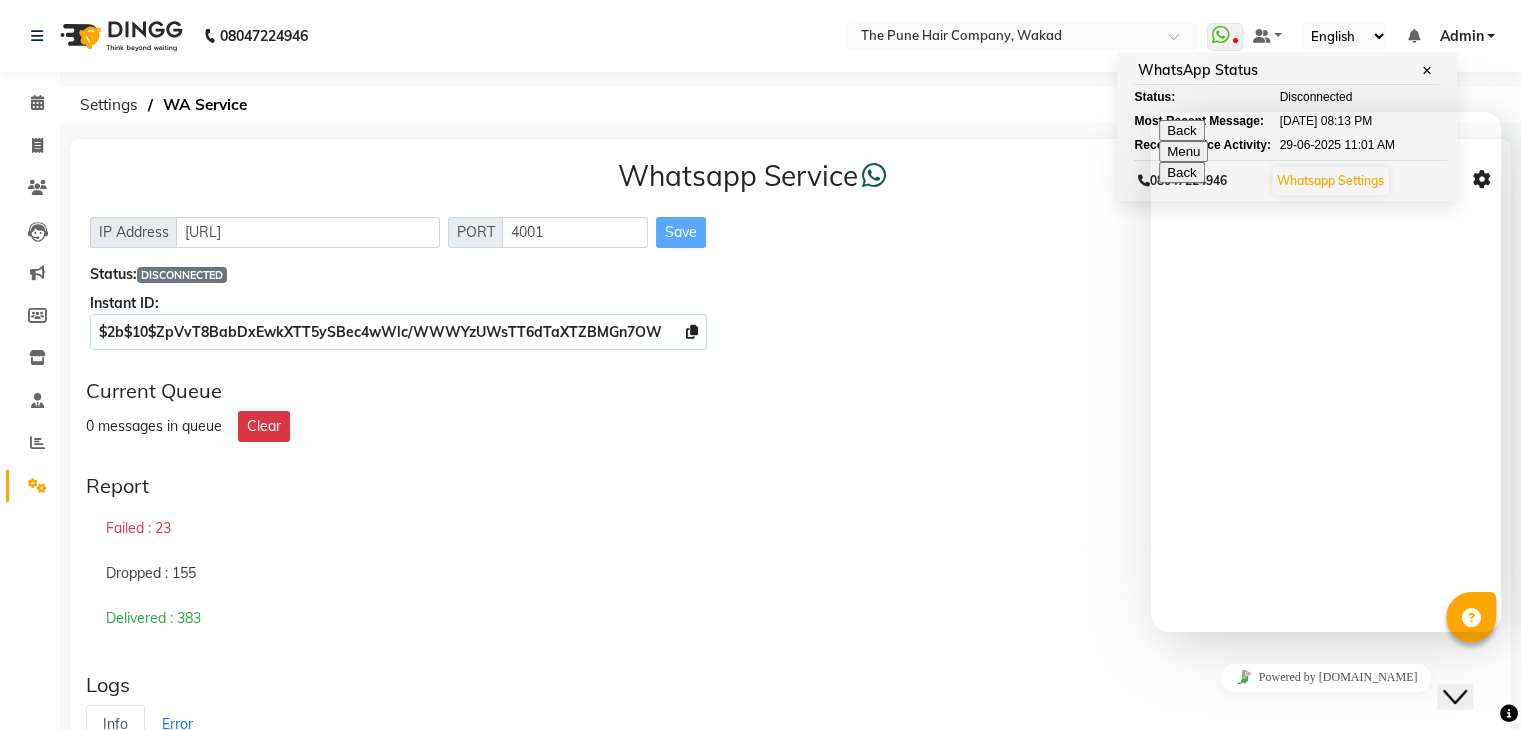 click at bounding box center (1151, 112) 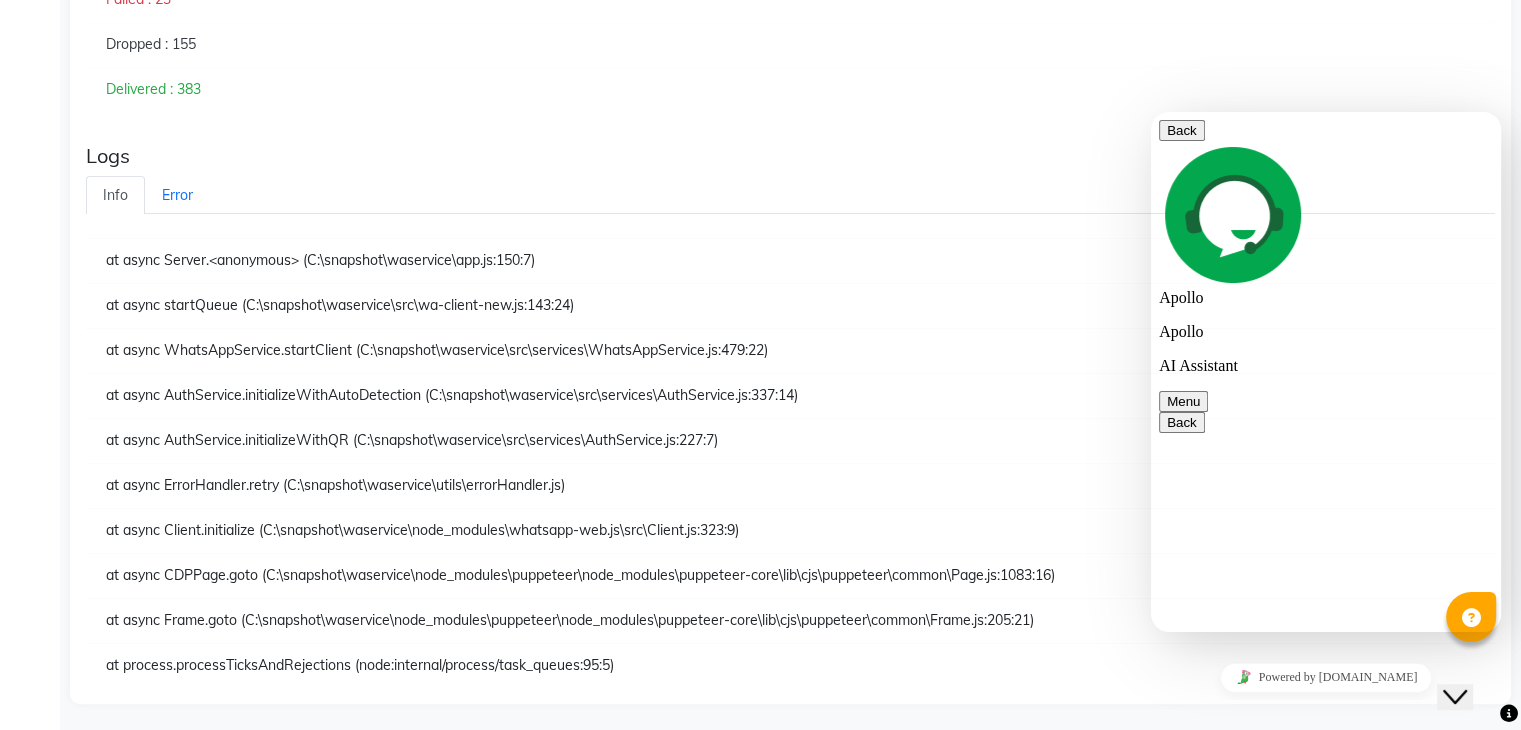 scroll, scrollTop: 0, scrollLeft: 0, axis: both 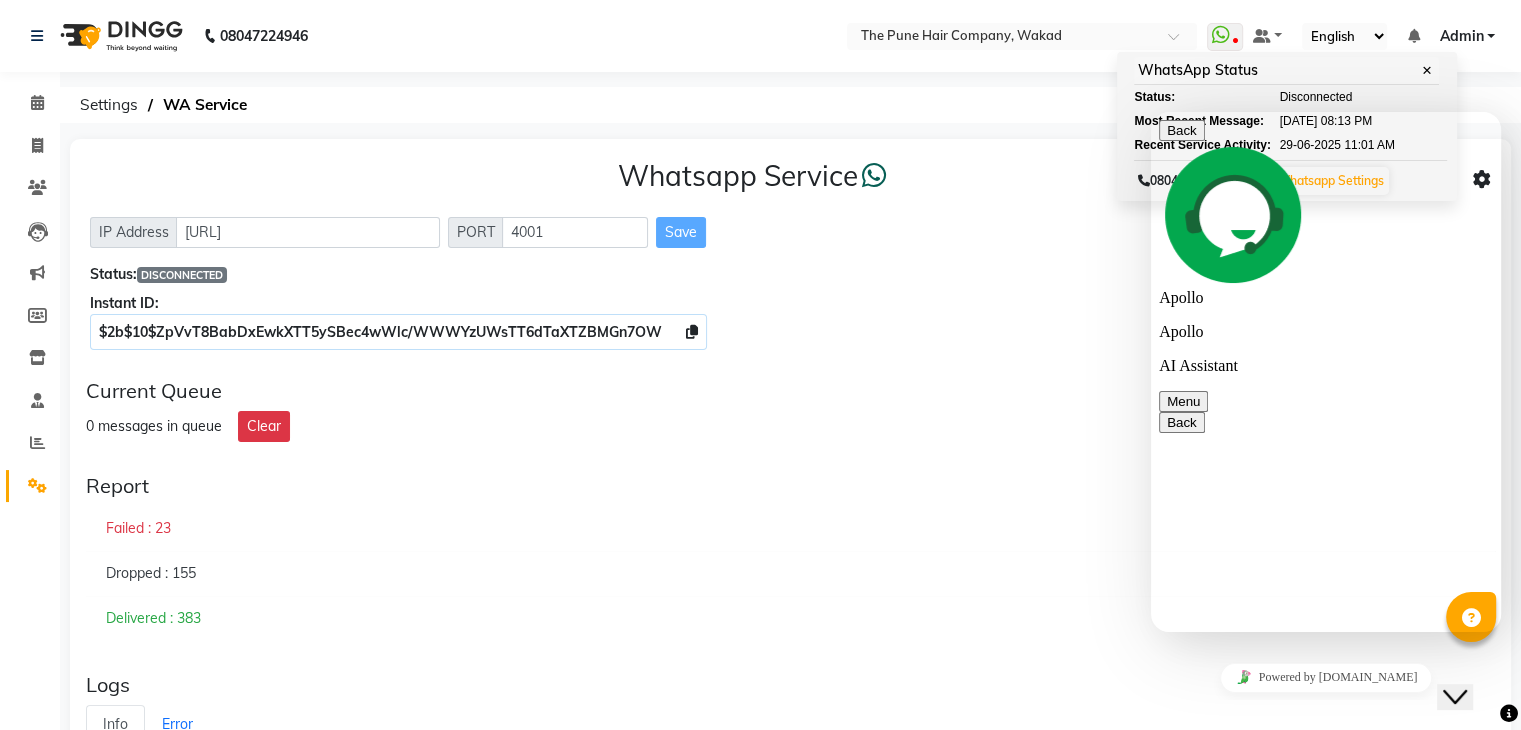click 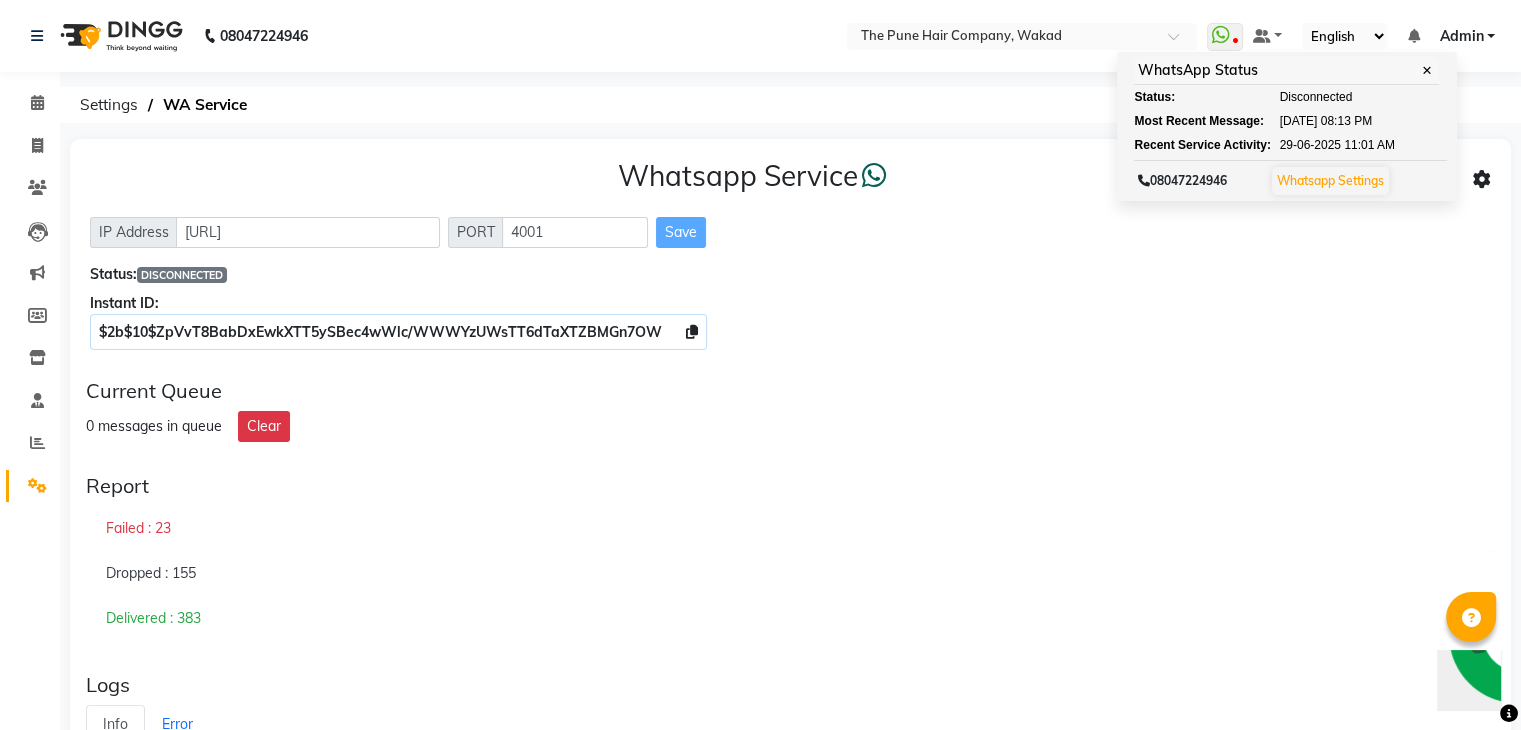 click on "Calendar" 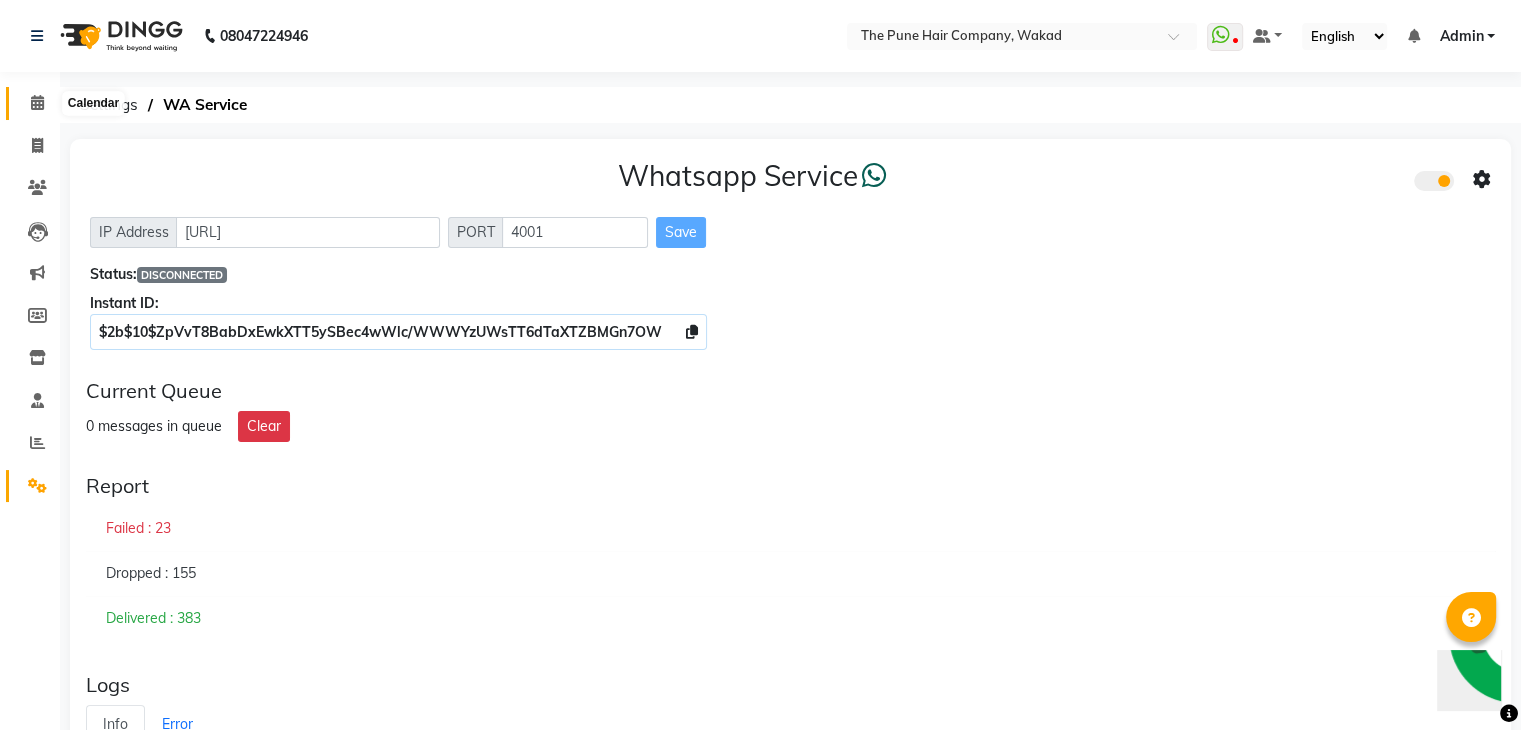 click 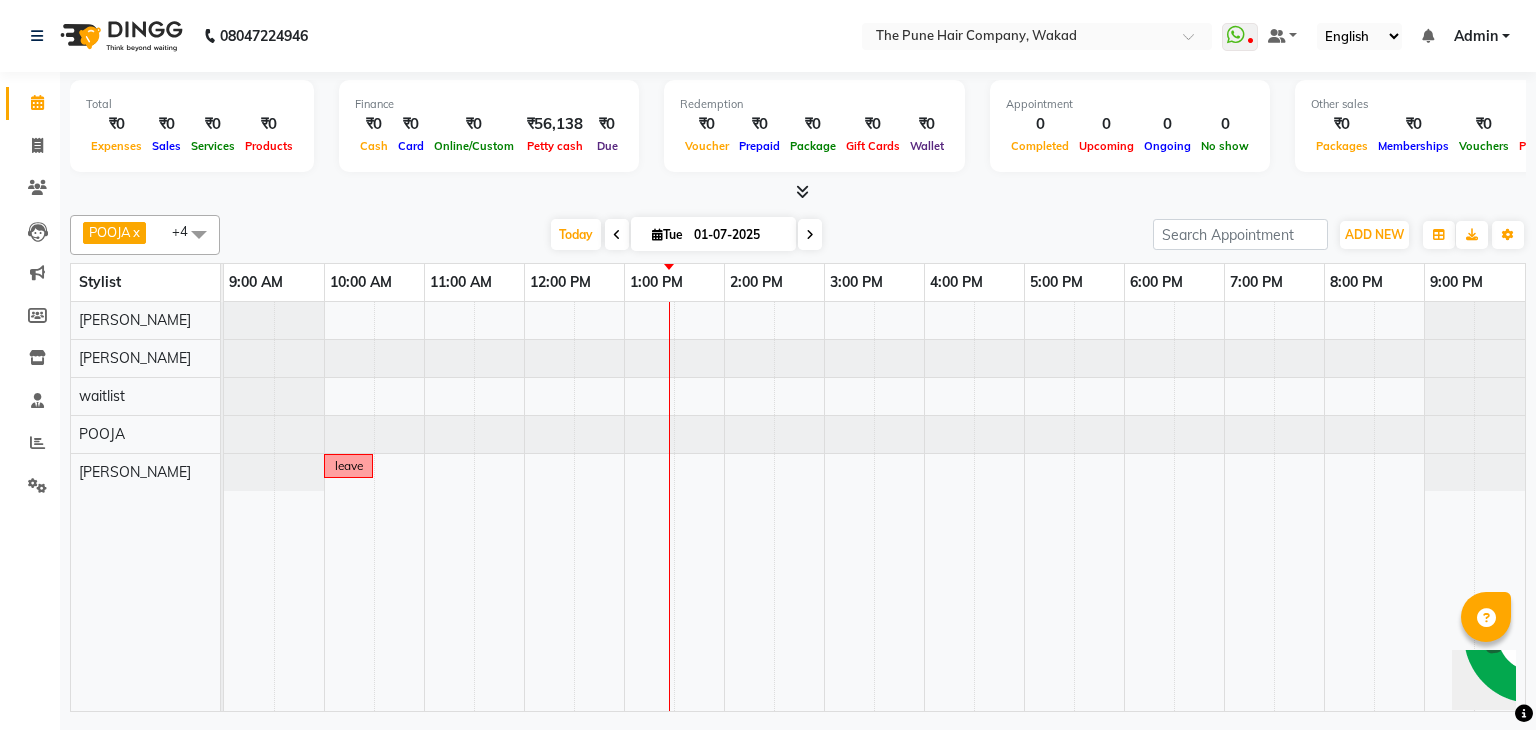 click at bounding box center (617, 234) 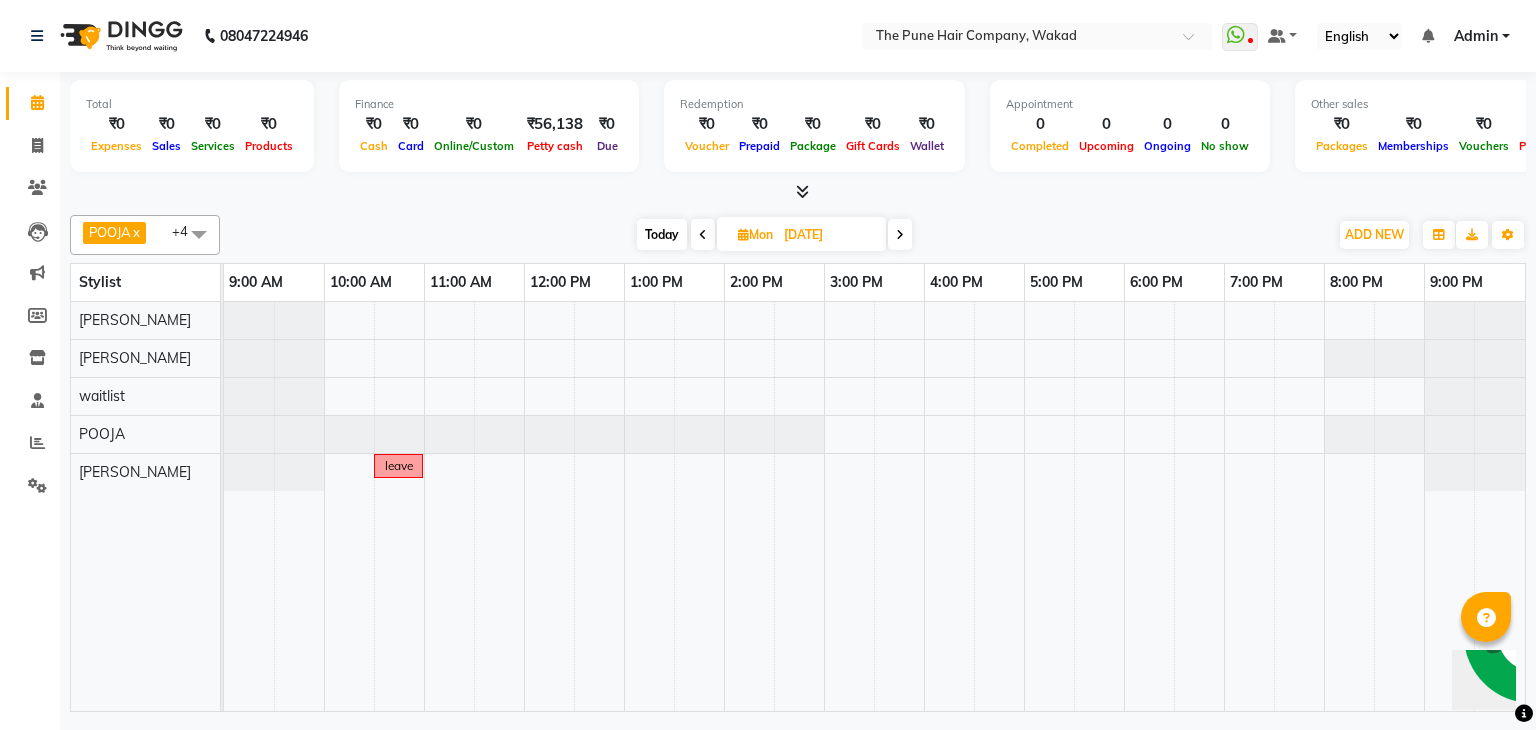 click at bounding box center [703, 235] 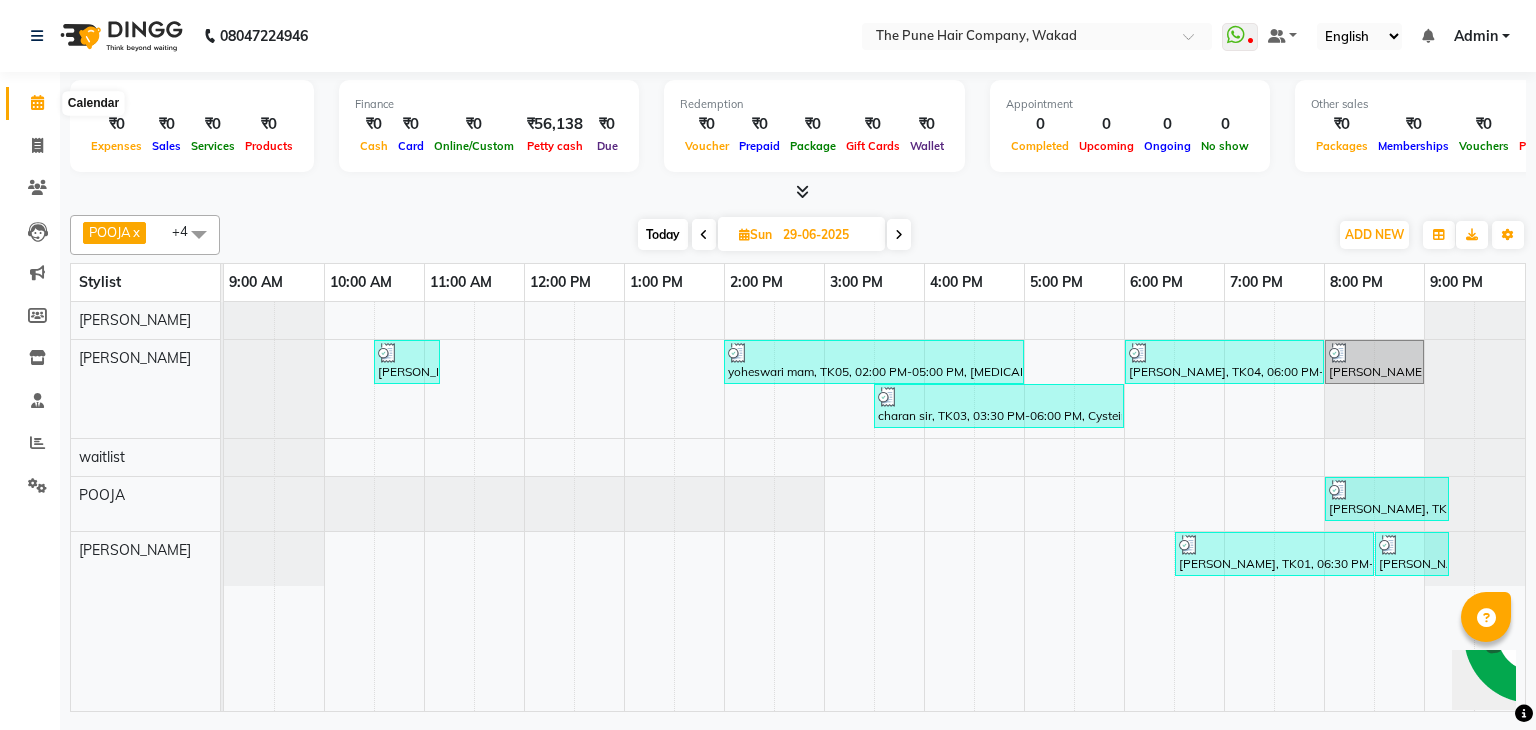 click 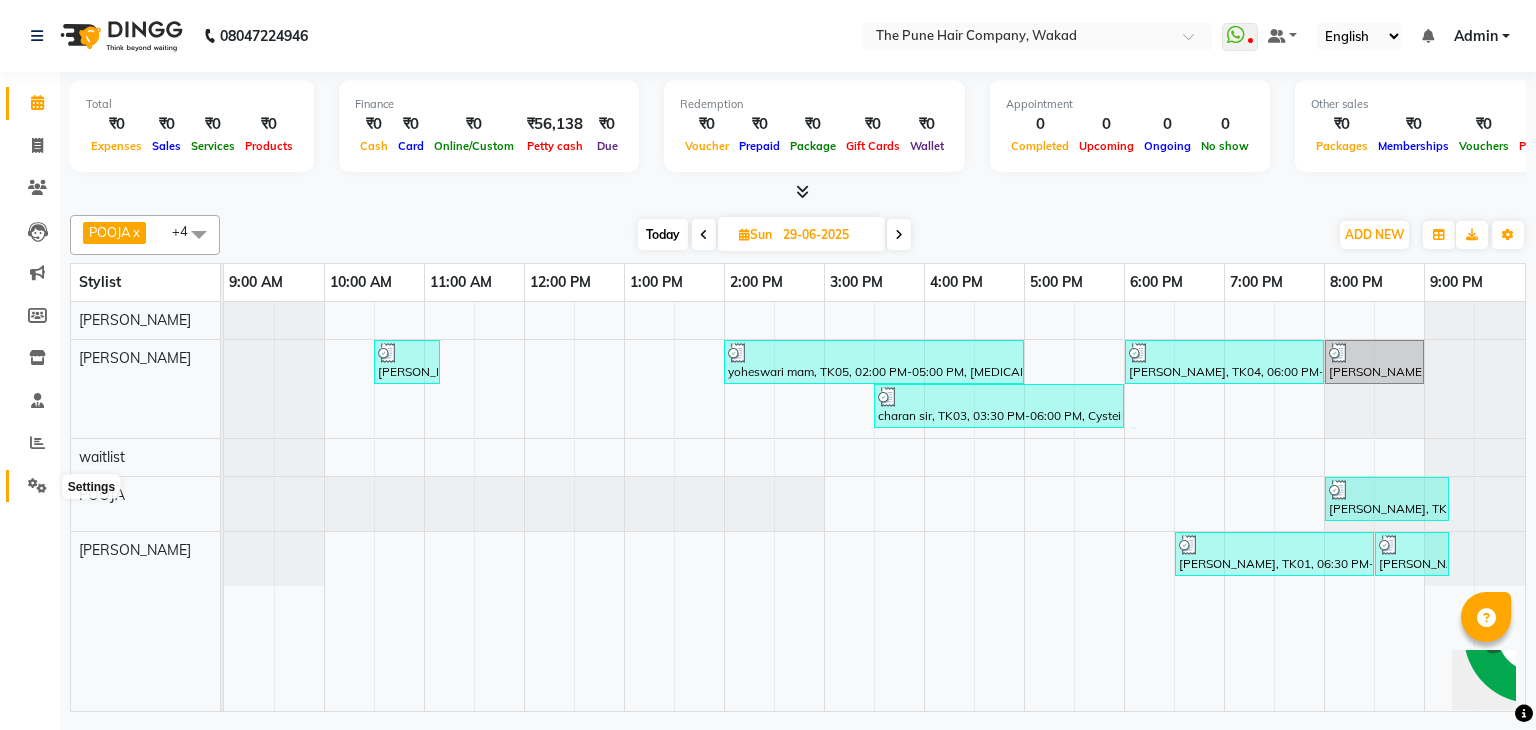 click 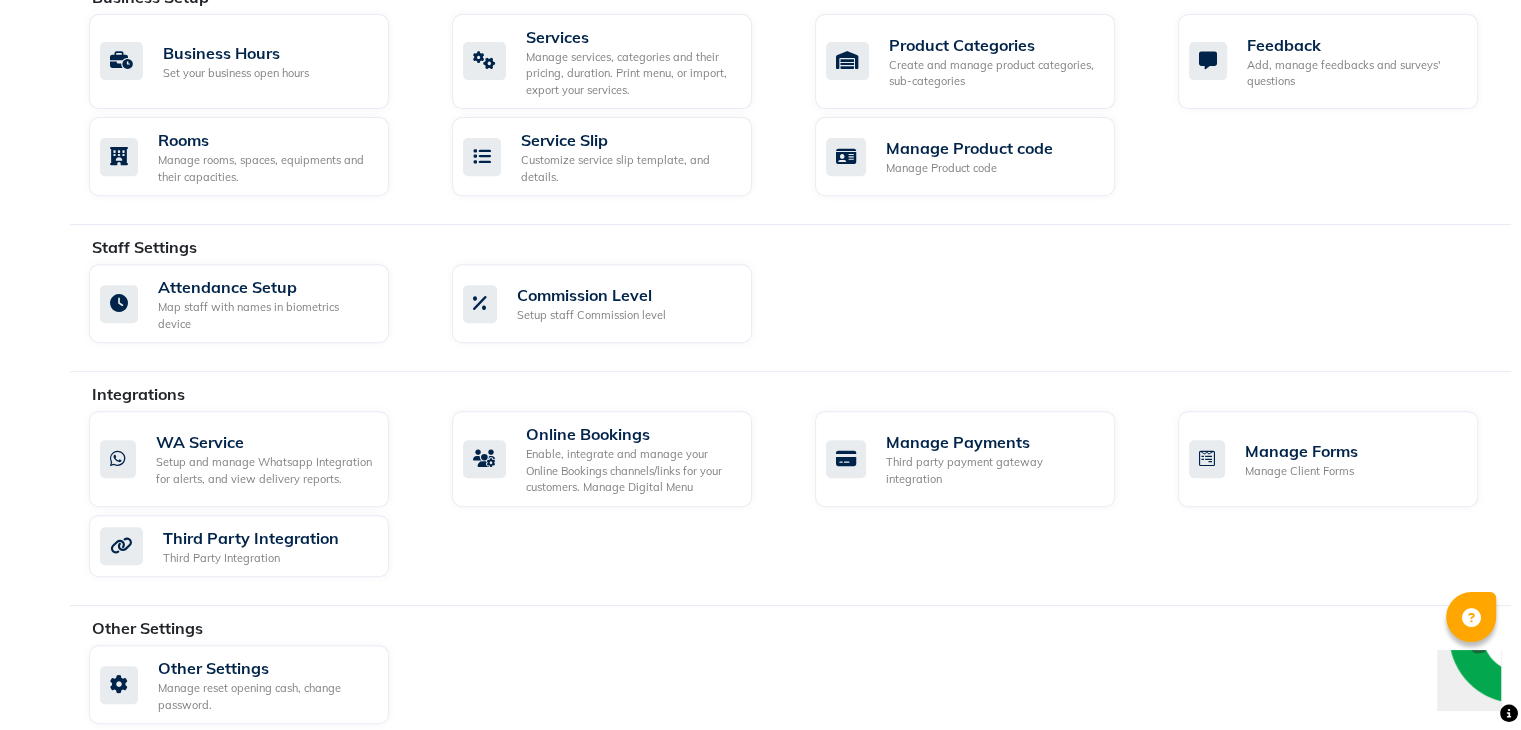 scroll, scrollTop: 804, scrollLeft: 0, axis: vertical 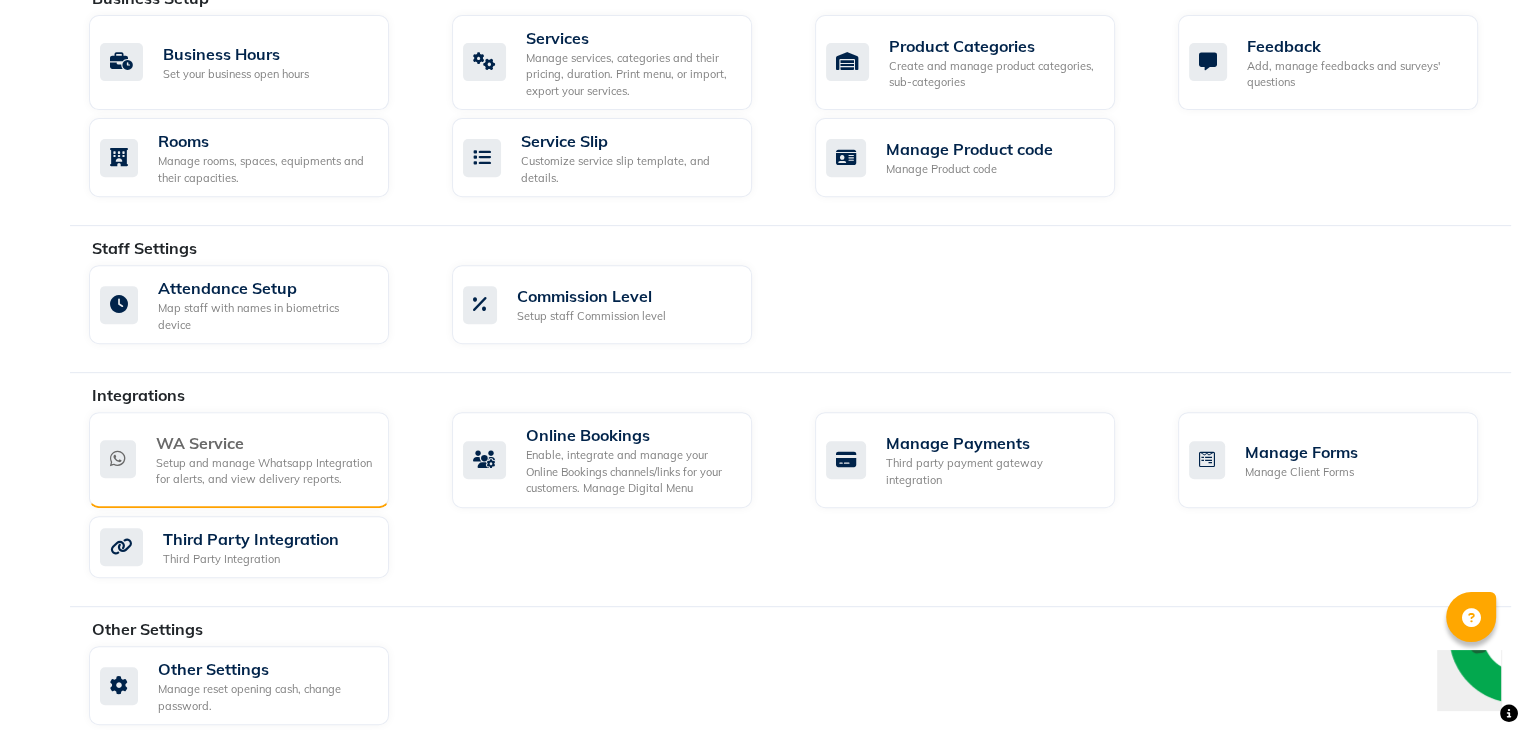 click on "Setup and manage Whatsapp Integration for alerts, and view delivery reports." 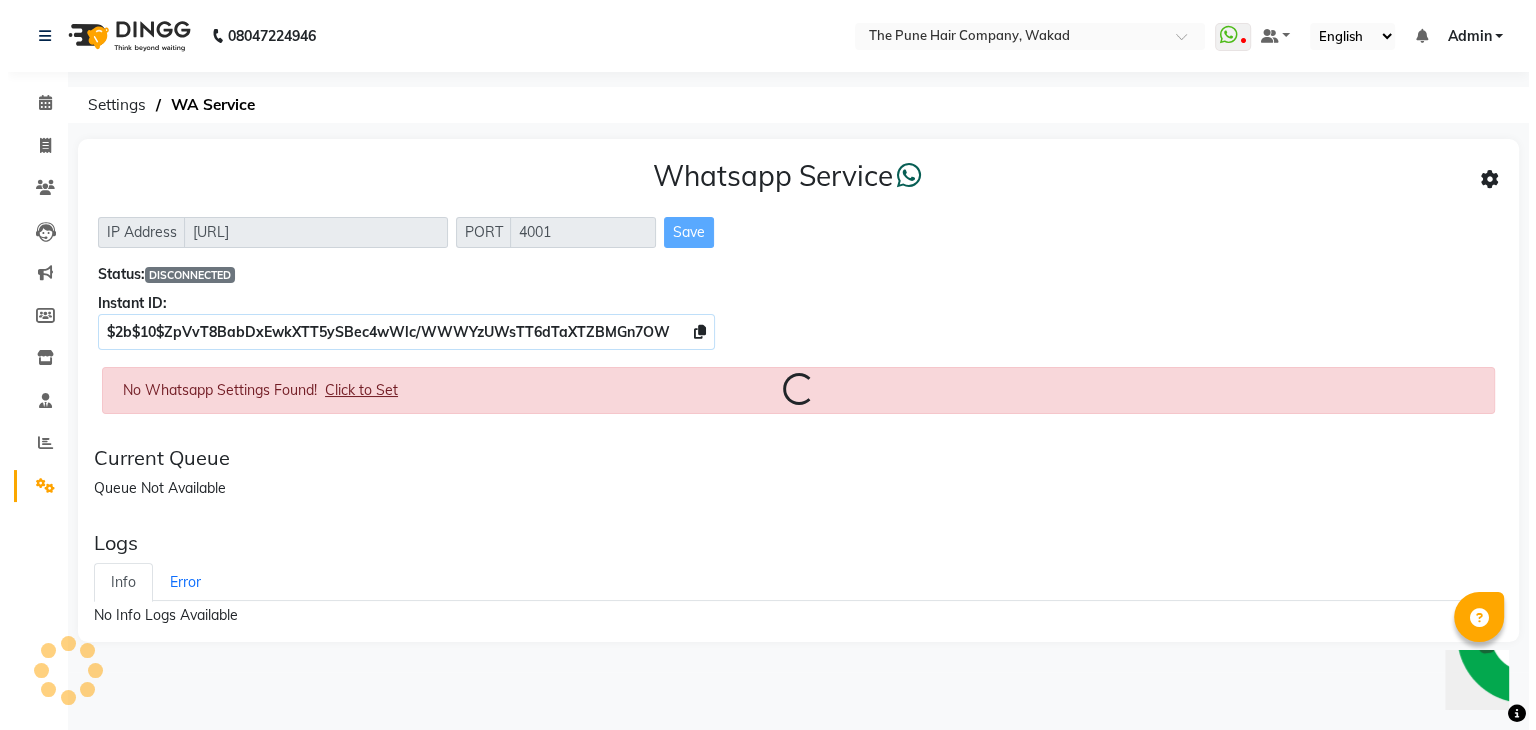 scroll, scrollTop: 0, scrollLeft: 0, axis: both 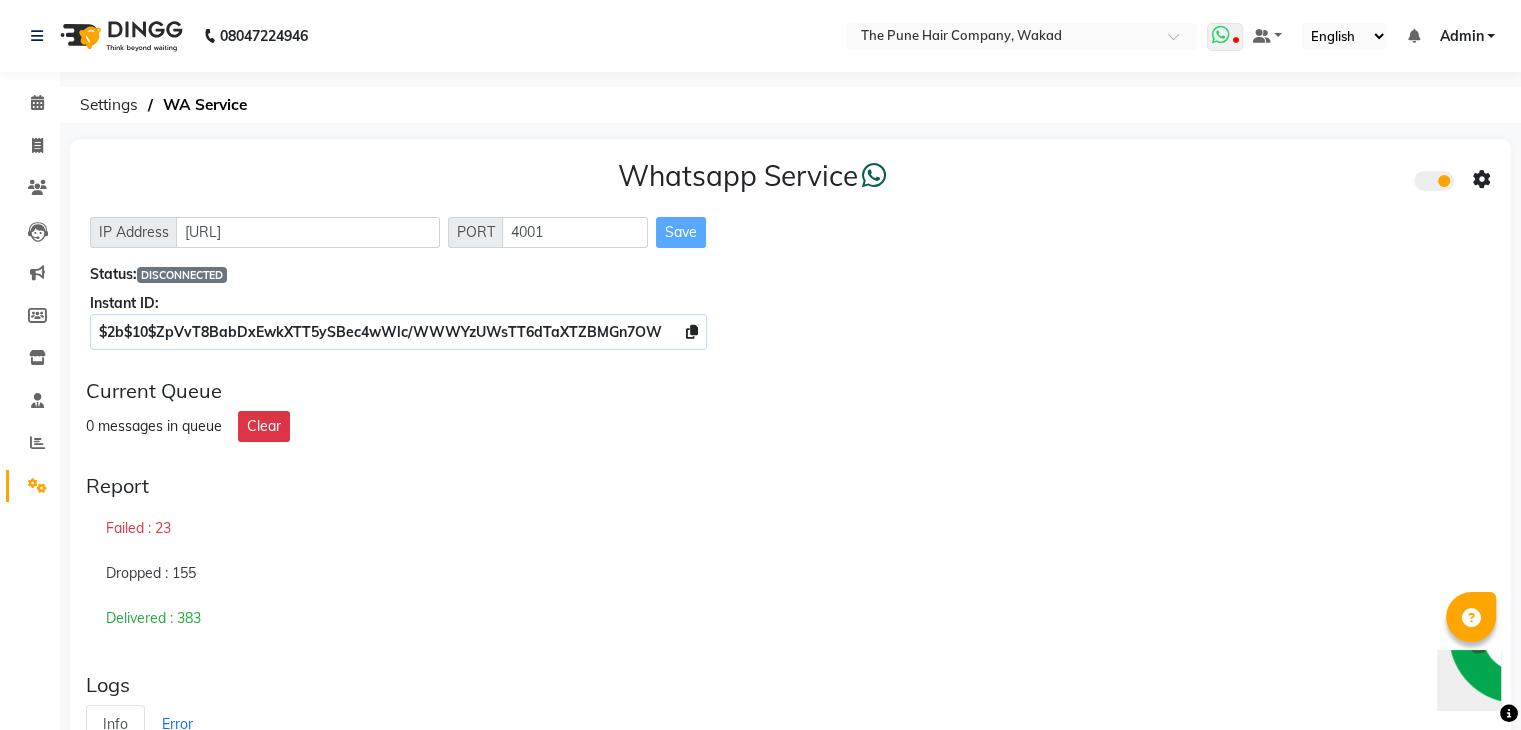 click at bounding box center (1235, 42) 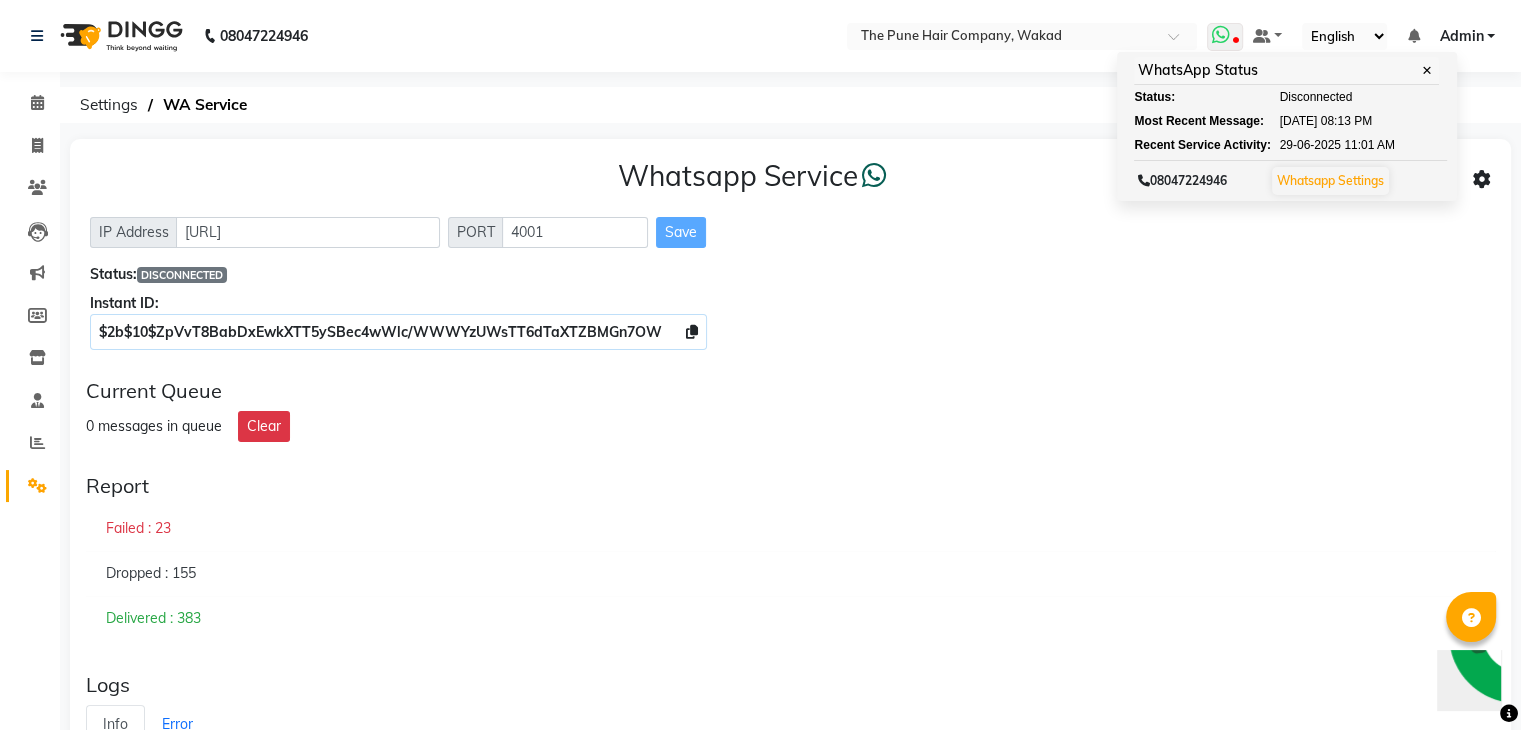 click on "✕" at bounding box center [1427, 70] 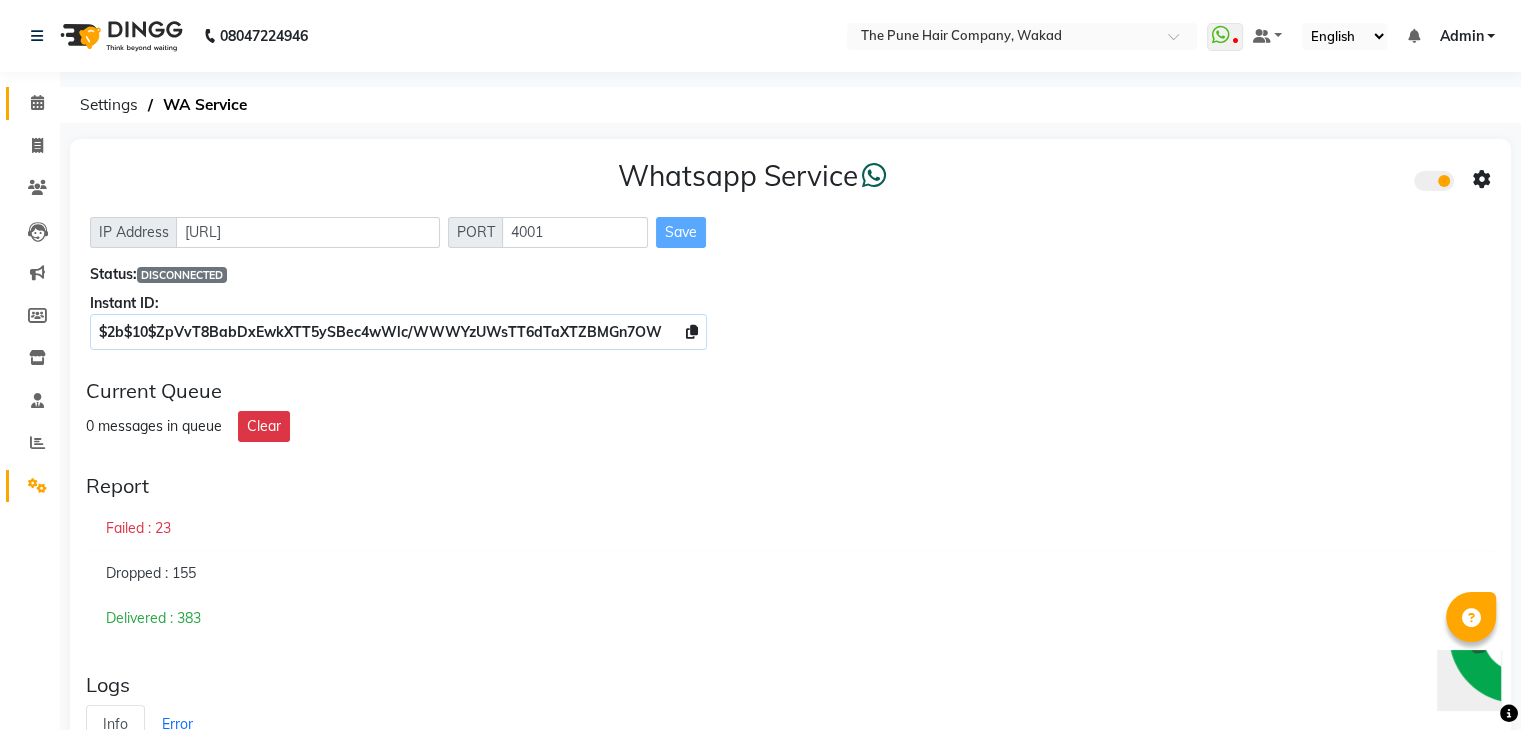 click on "Calendar" 